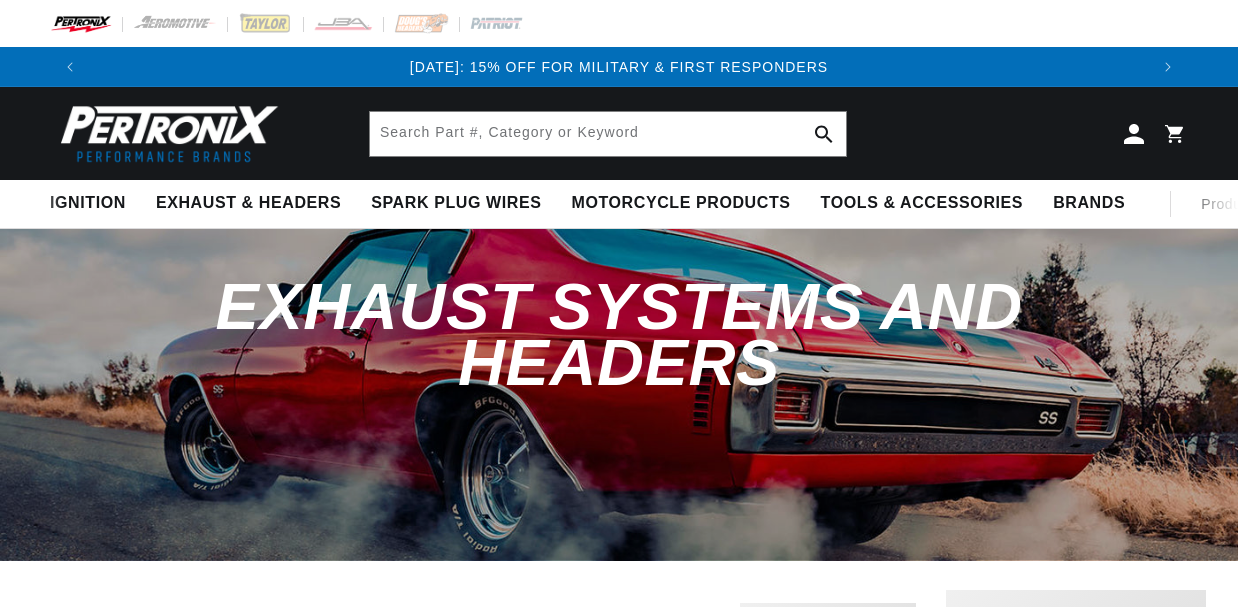 scroll, scrollTop: 0, scrollLeft: 0, axis: both 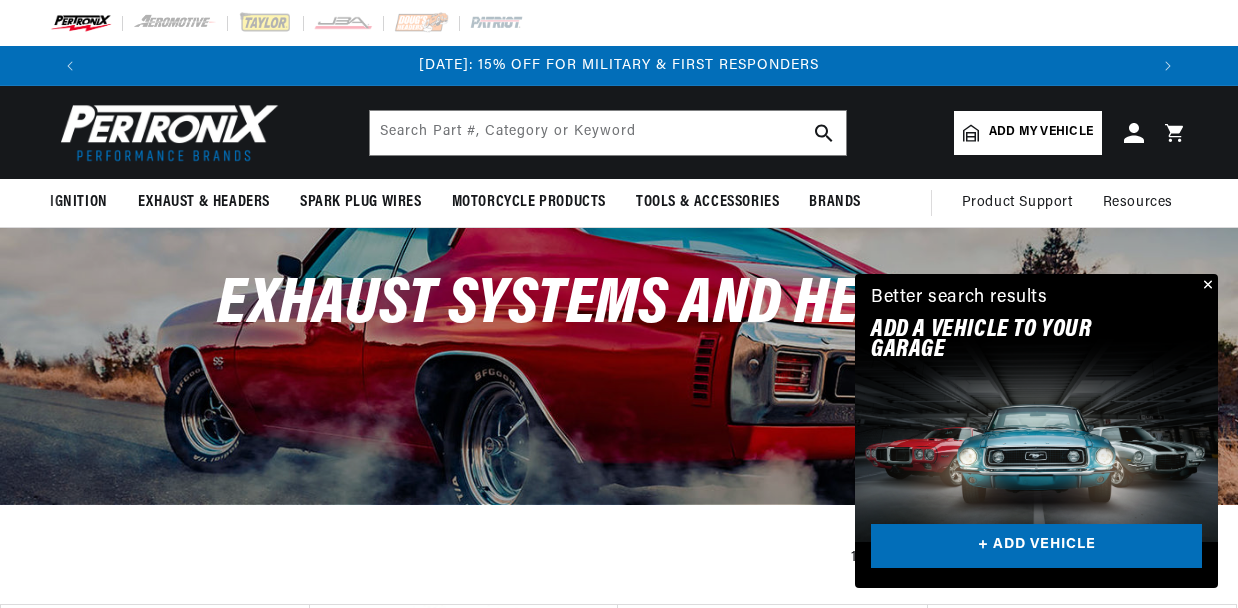 click at bounding box center (1206, 286) 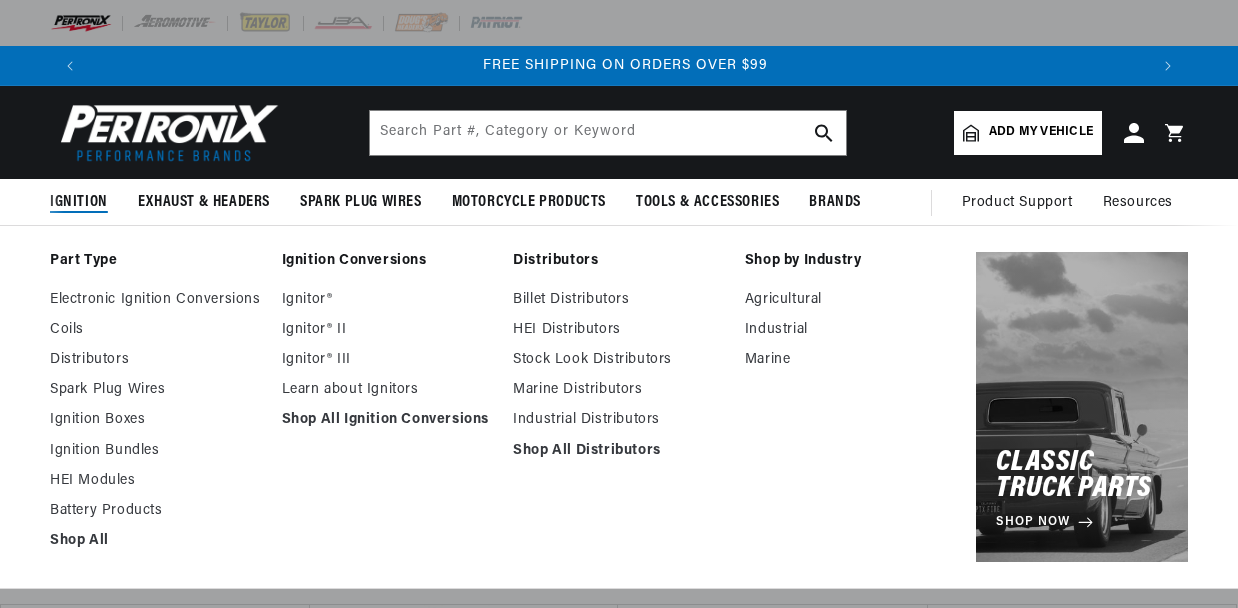 scroll, scrollTop: 0, scrollLeft: 2116, axis: horizontal 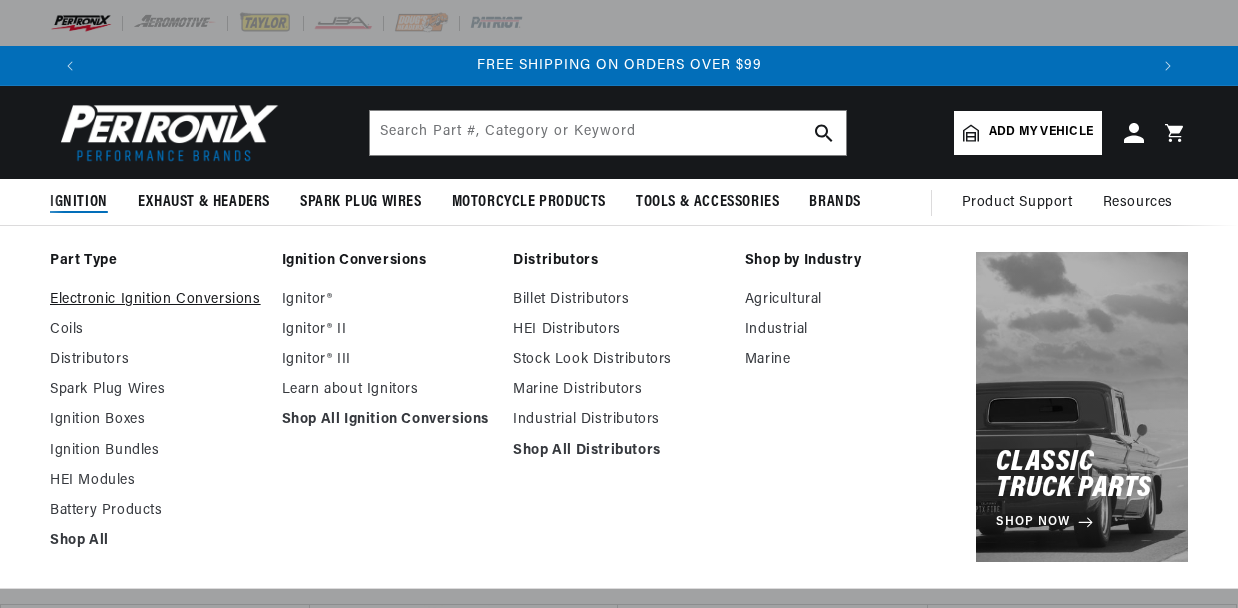 click on "Electronic Ignition Conversions" at bounding box center [156, 300] 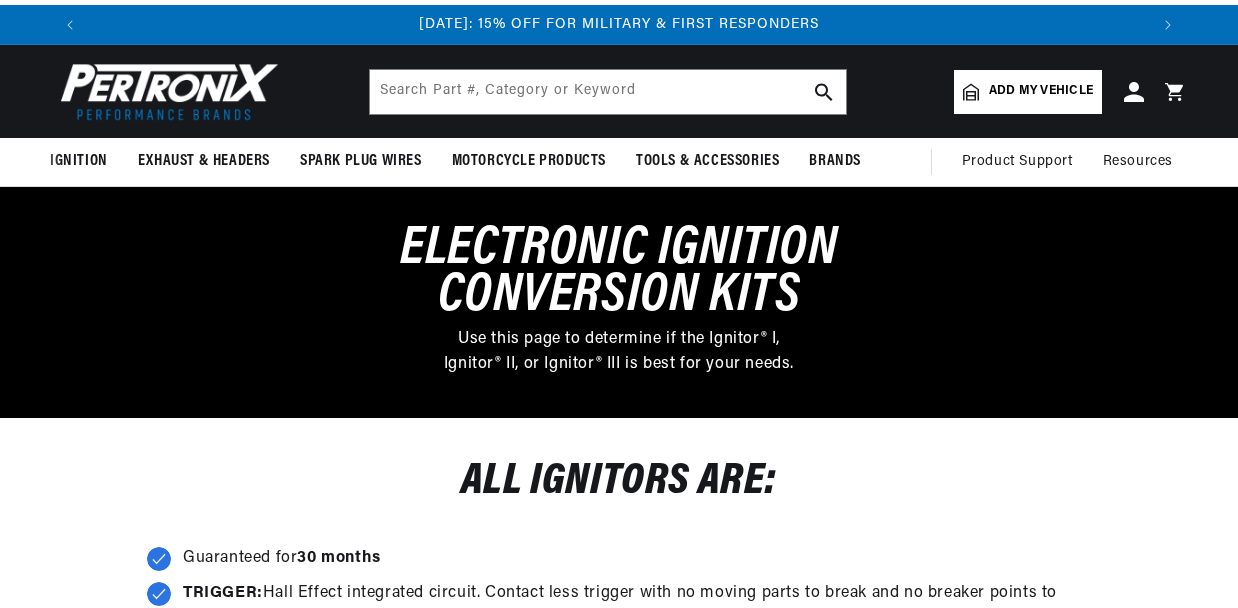 scroll, scrollTop: 51, scrollLeft: 0, axis: vertical 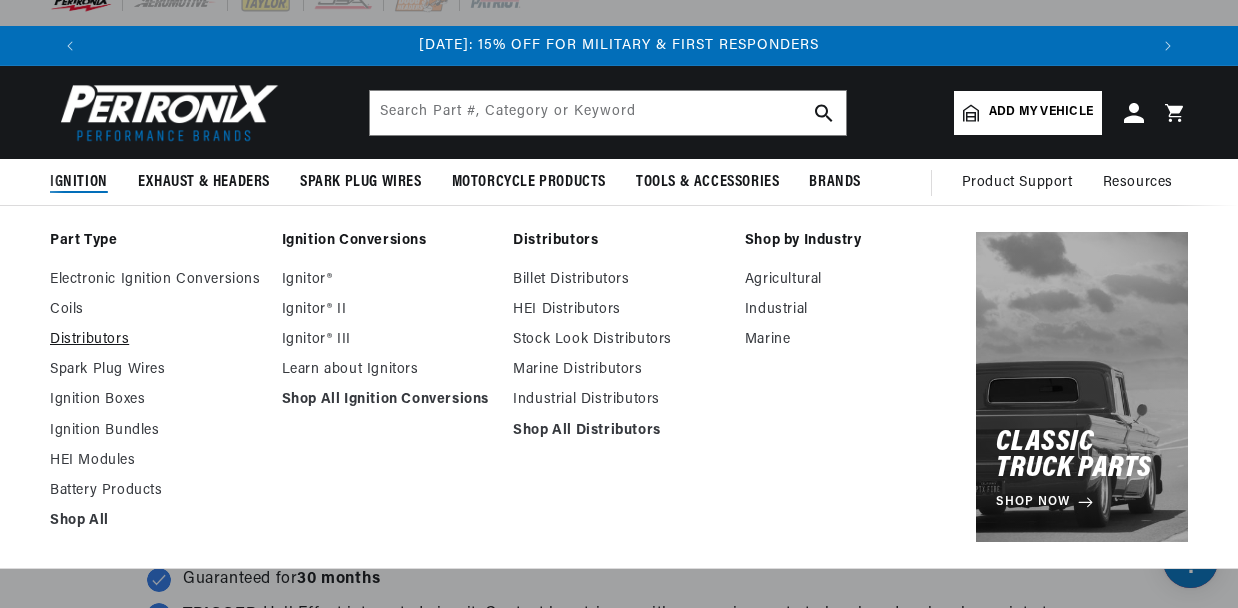 click on "Distributors" at bounding box center [156, 340] 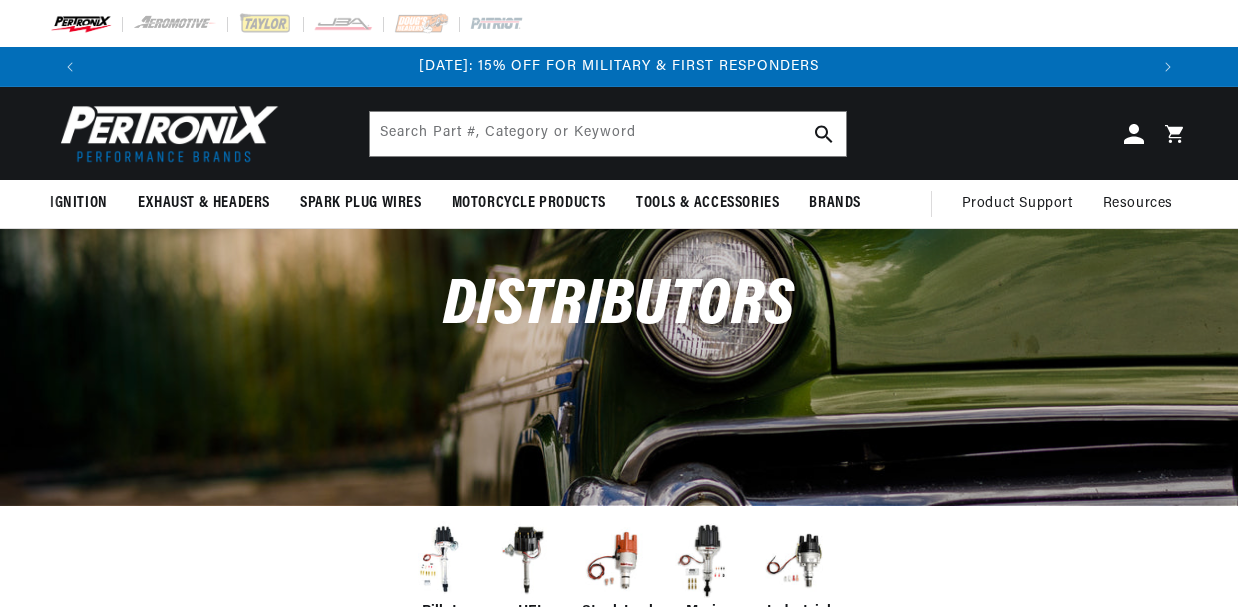 scroll, scrollTop: 0, scrollLeft: 0, axis: both 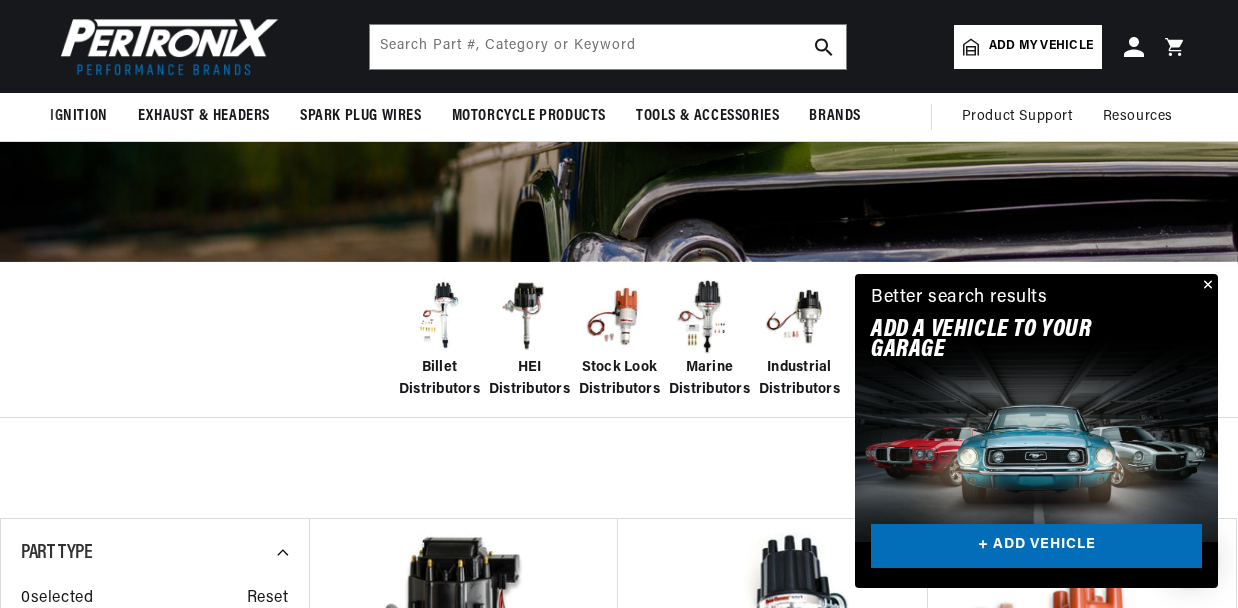 click at bounding box center [529, 317] 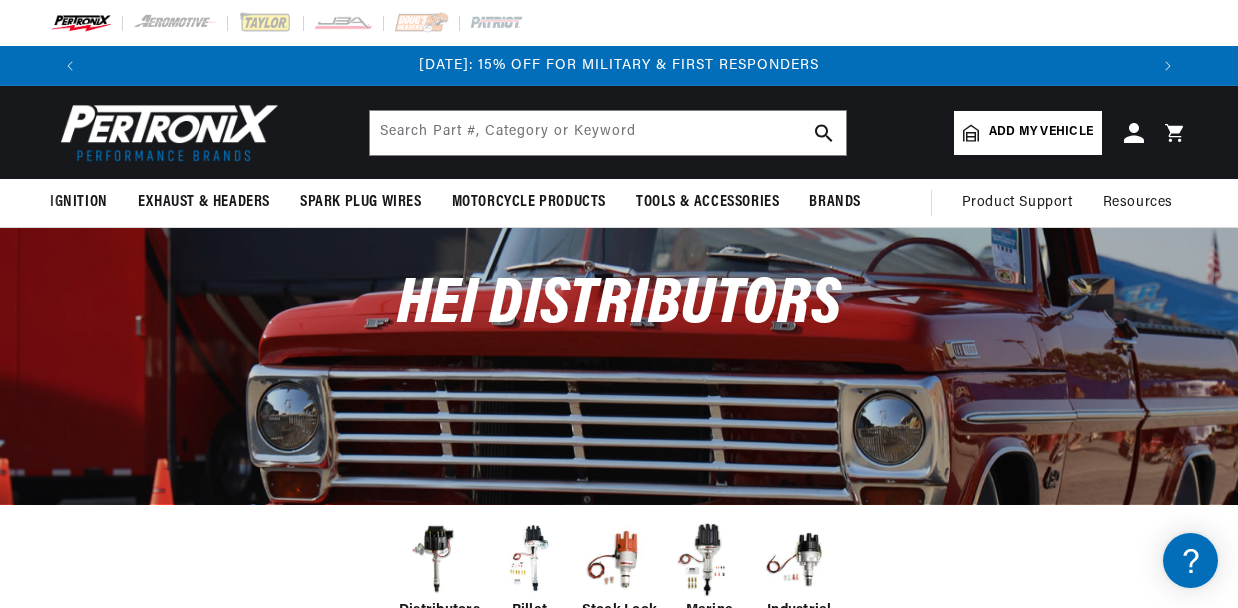 scroll, scrollTop: 73, scrollLeft: 0, axis: vertical 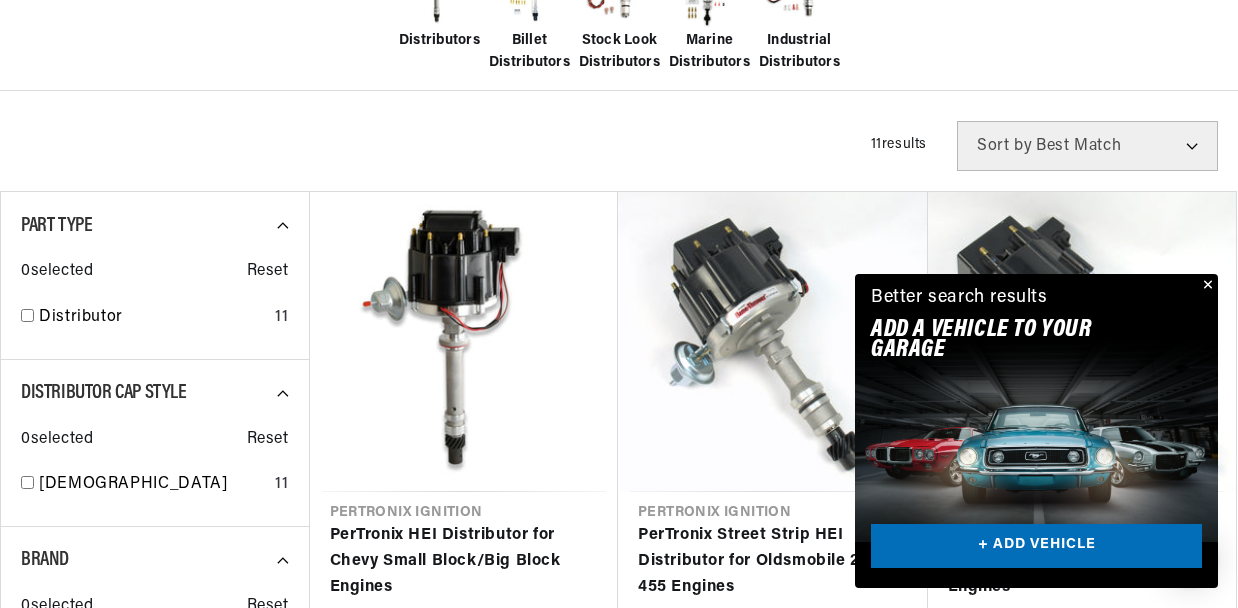 click at bounding box center (1206, 286) 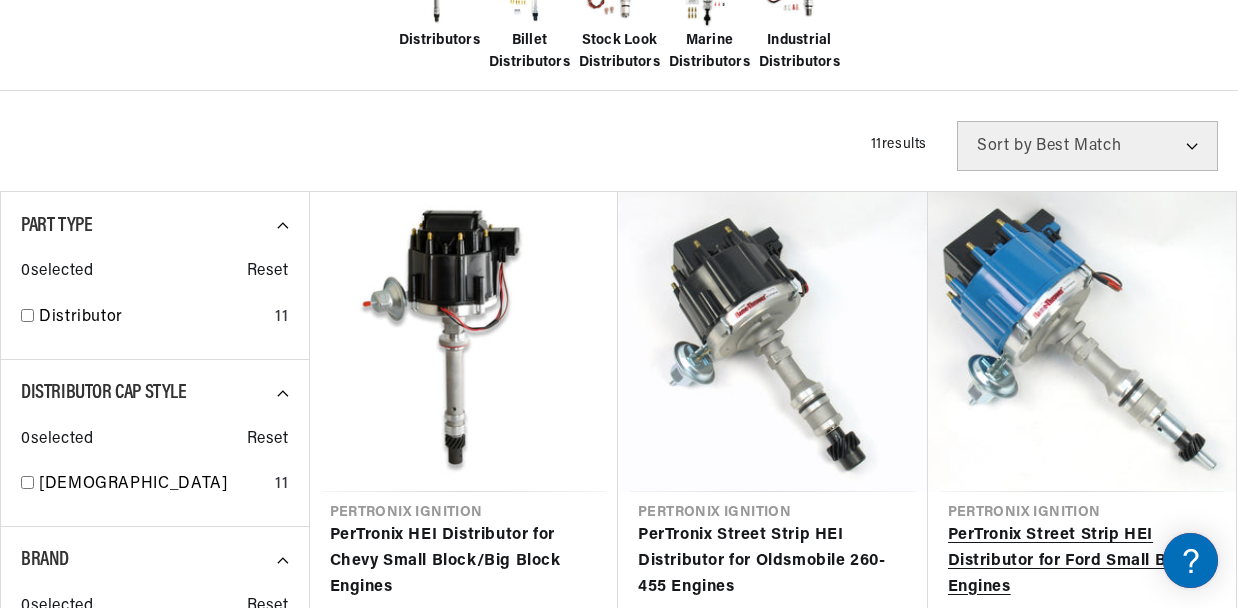 scroll, scrollTop: 587, scrollLeft: 0, axis: vertical 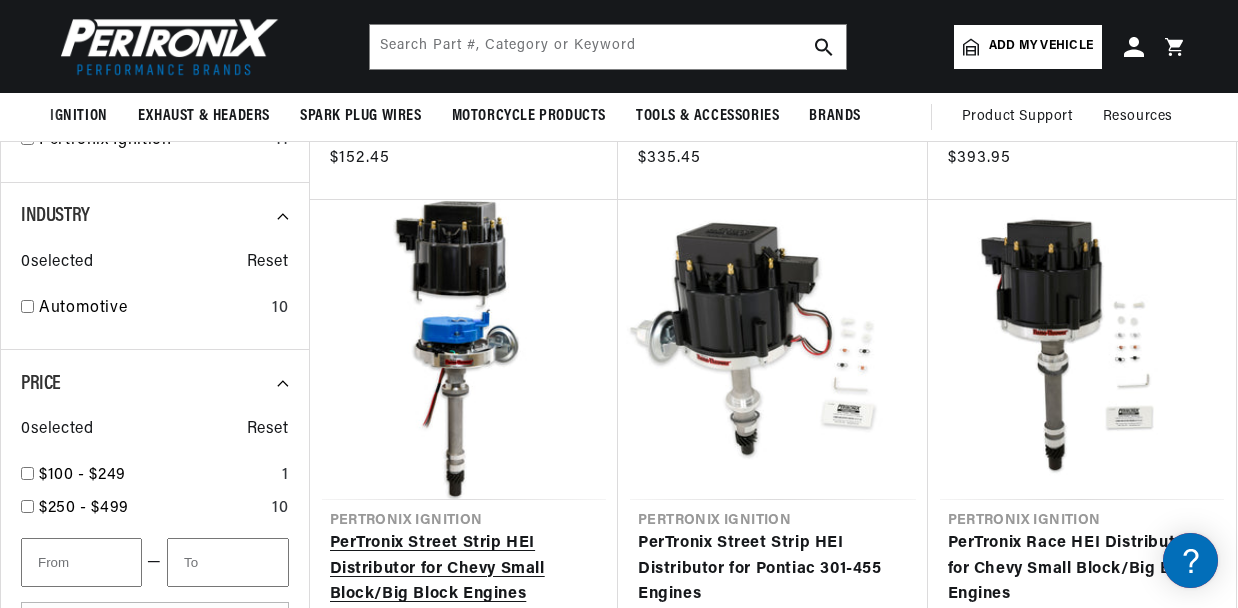 click on "PerTronix Street Strip HEI Distributor for Chevy Small Block/Big Block Engines" at bounding box center [464, 569] 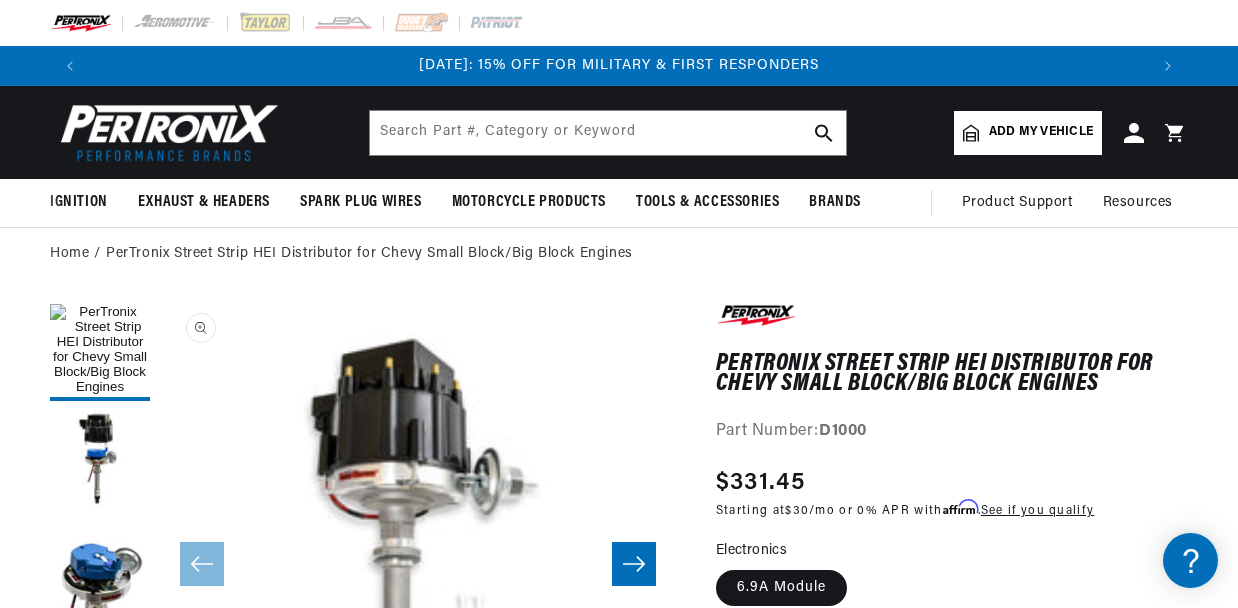 scroll, scrollTop: 0, scrollLeft: 0, axis: both 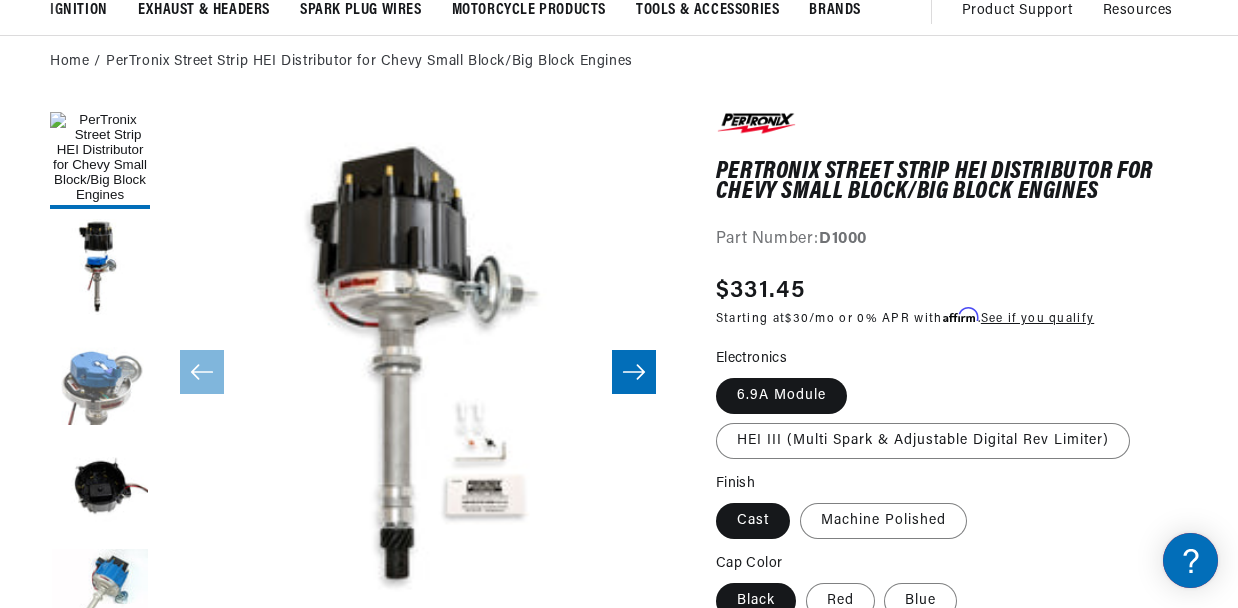 click at bounding box center [100, 379] 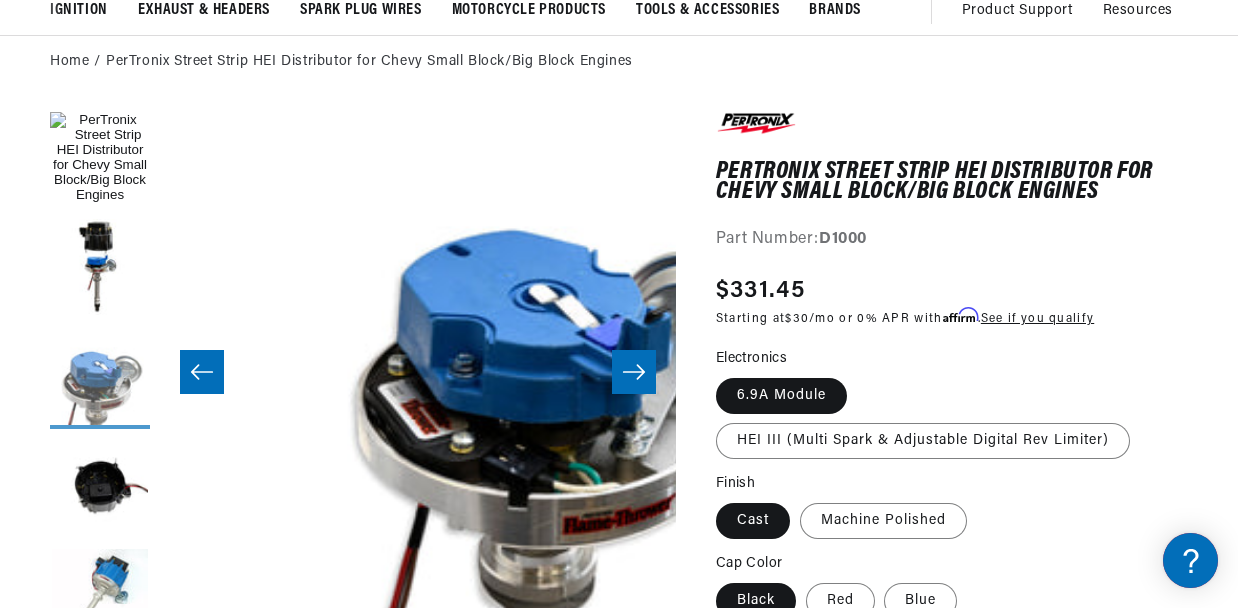 scroll, scrollTop: 0, scrollLeft: 1032, axis: horizontal 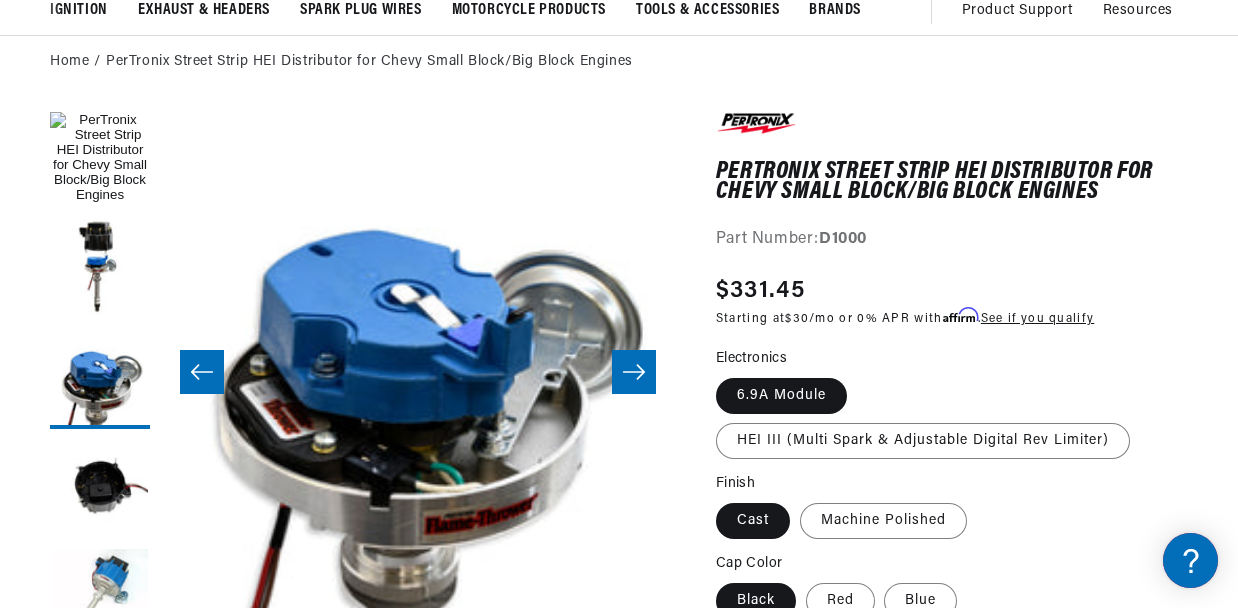 click 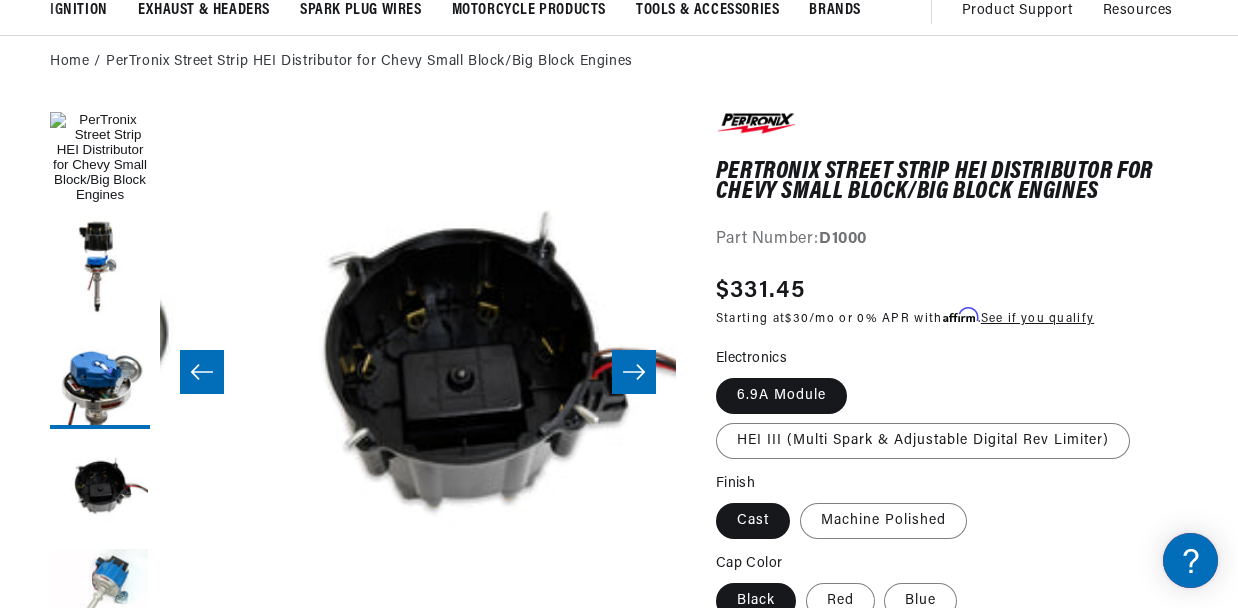 scroll, scrollTop: 0, scrollLeft: 1548, axis: horizontal 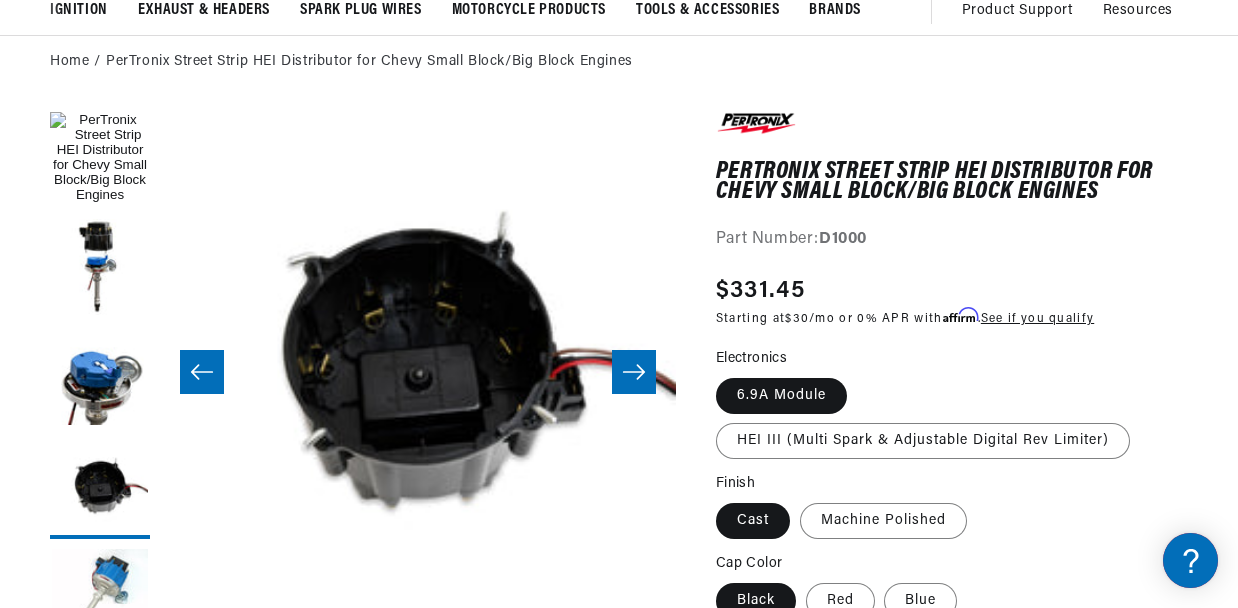 click 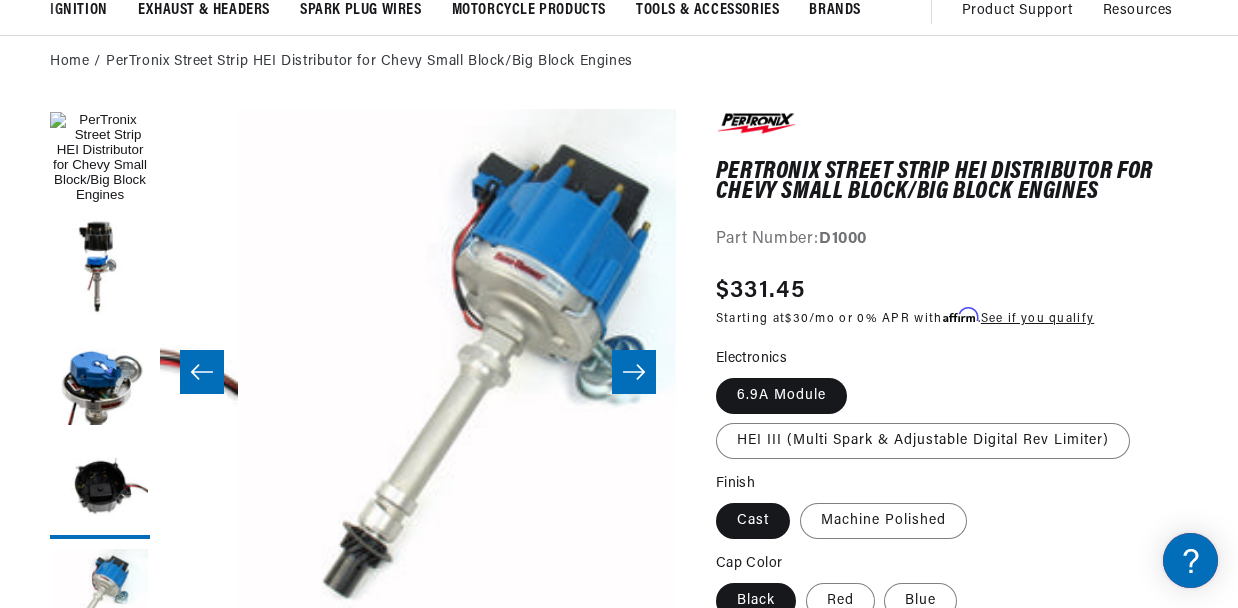 scroll, scrollTop: 0, scrollLeft: 2064, axis: horizontal 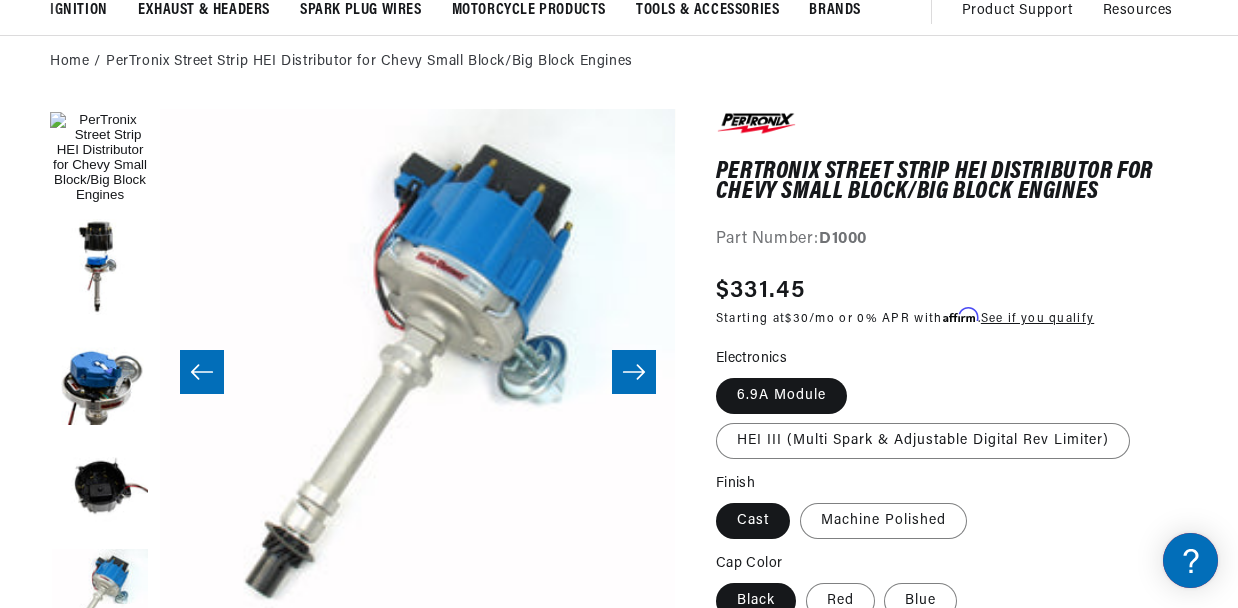 click 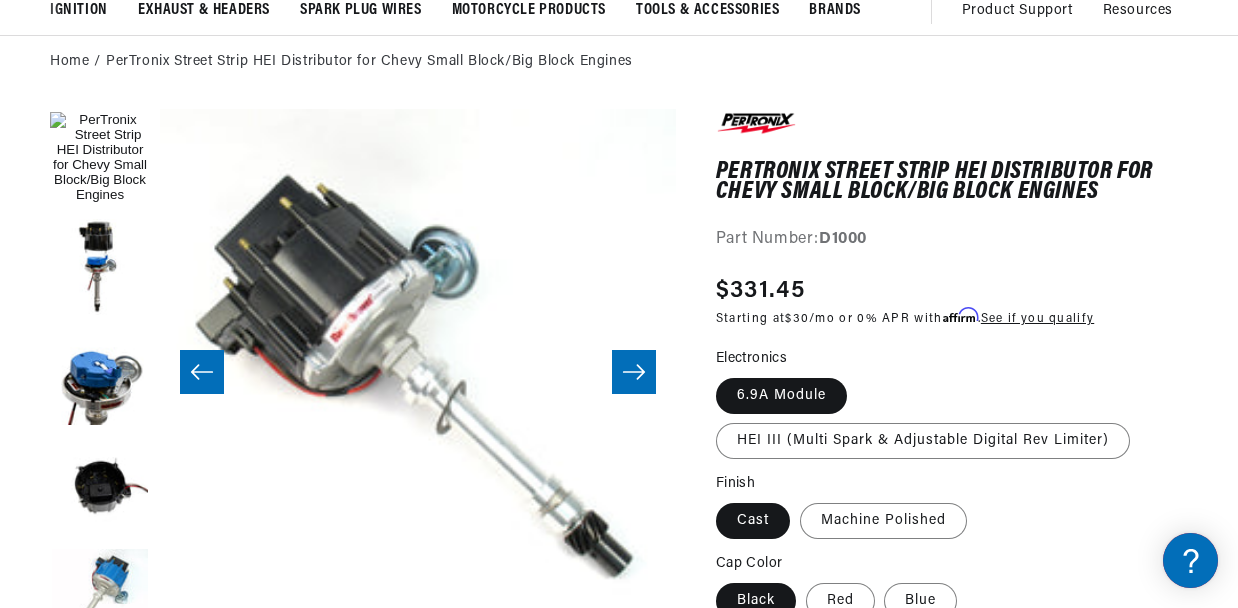 scroll, scrollTop: 0, scrollLeft: 0, axis: both 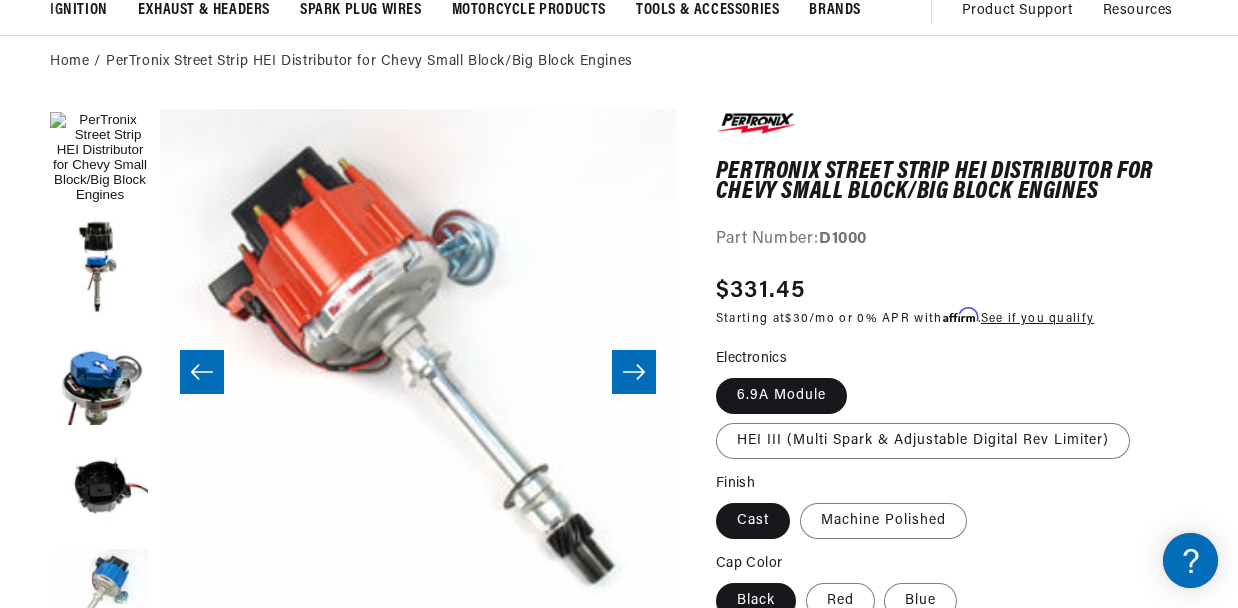 click 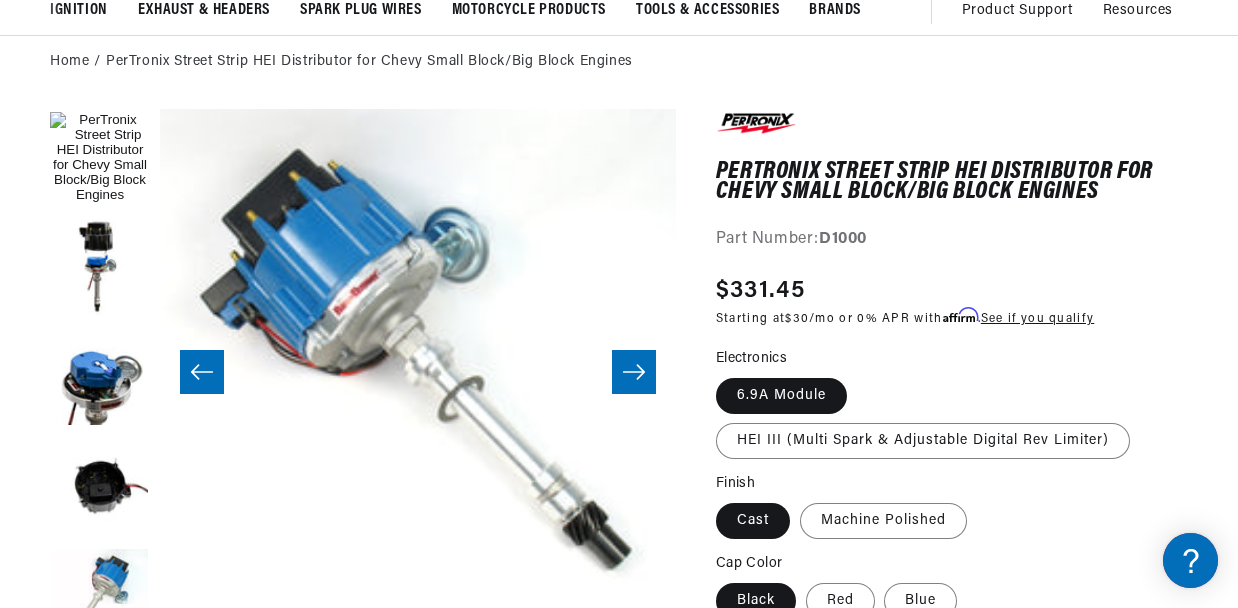 click 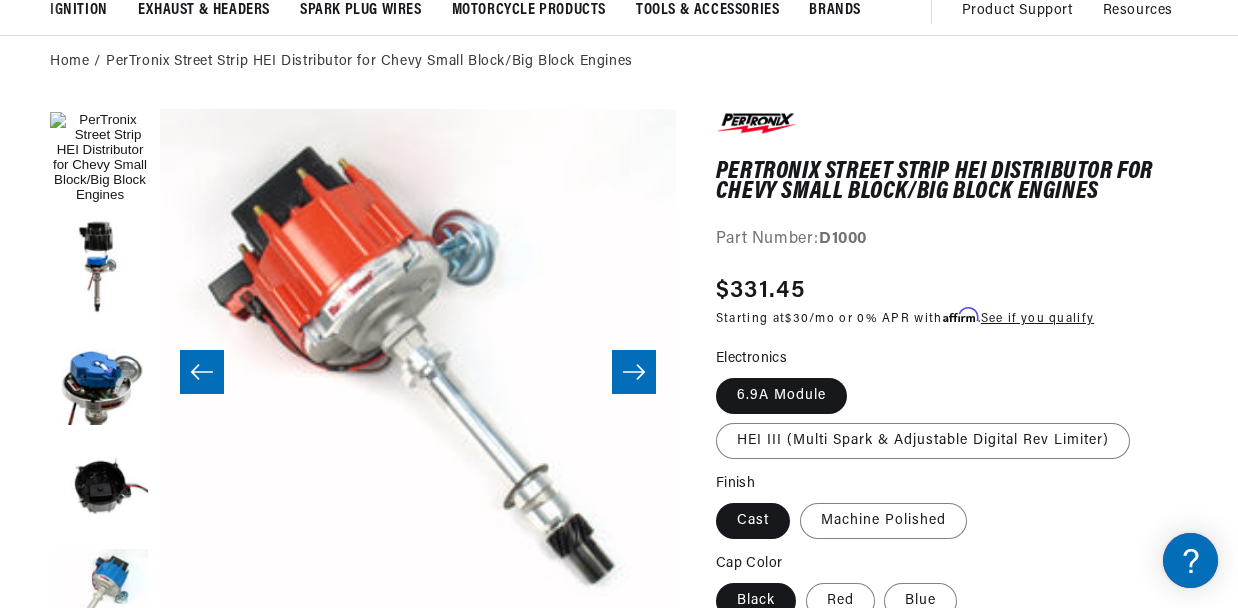 scroll, scrollTop: 0, scrollLeft: 1058, axis: horizontal 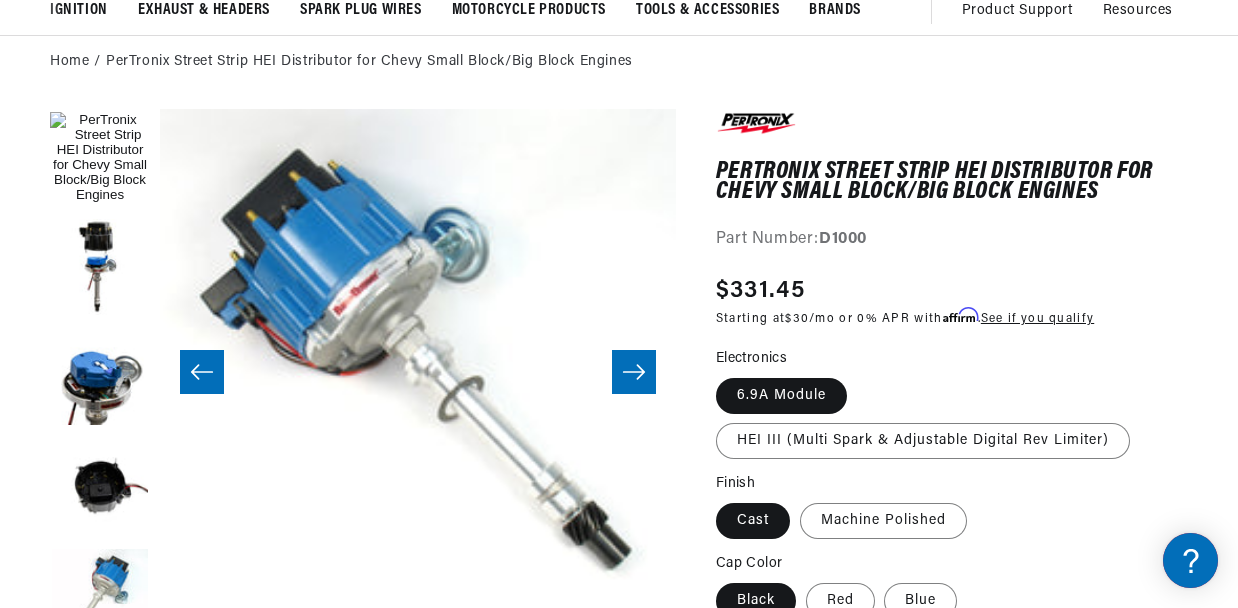 click 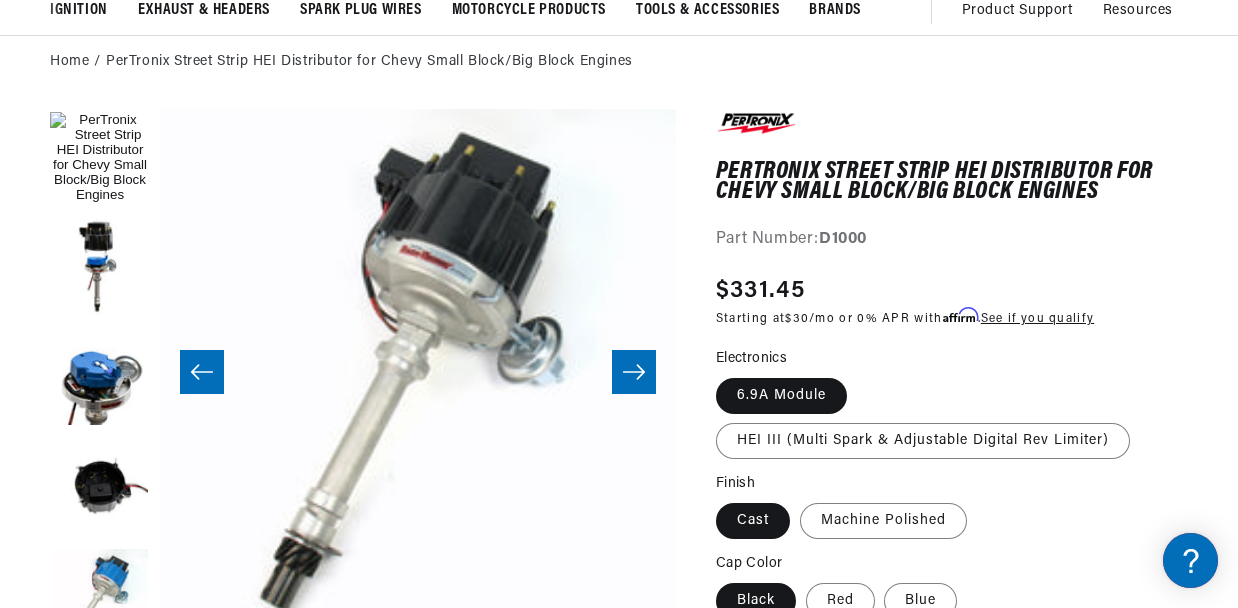 scroll, scrollTop: 0, scrollLeft: 2116, axis: horizontal 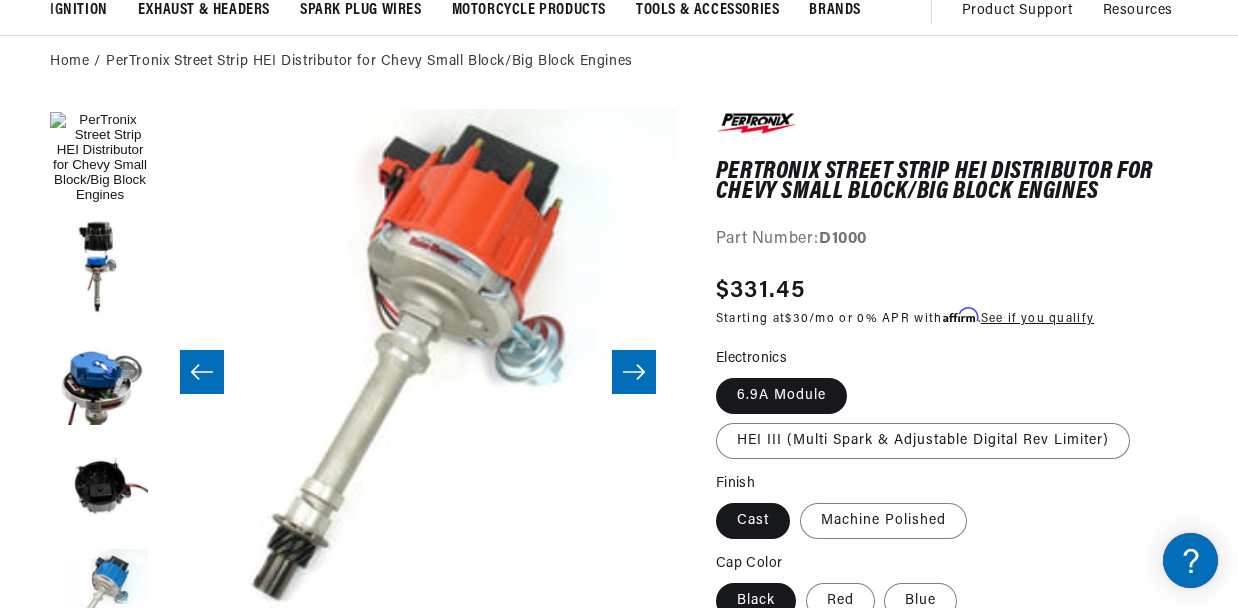 click 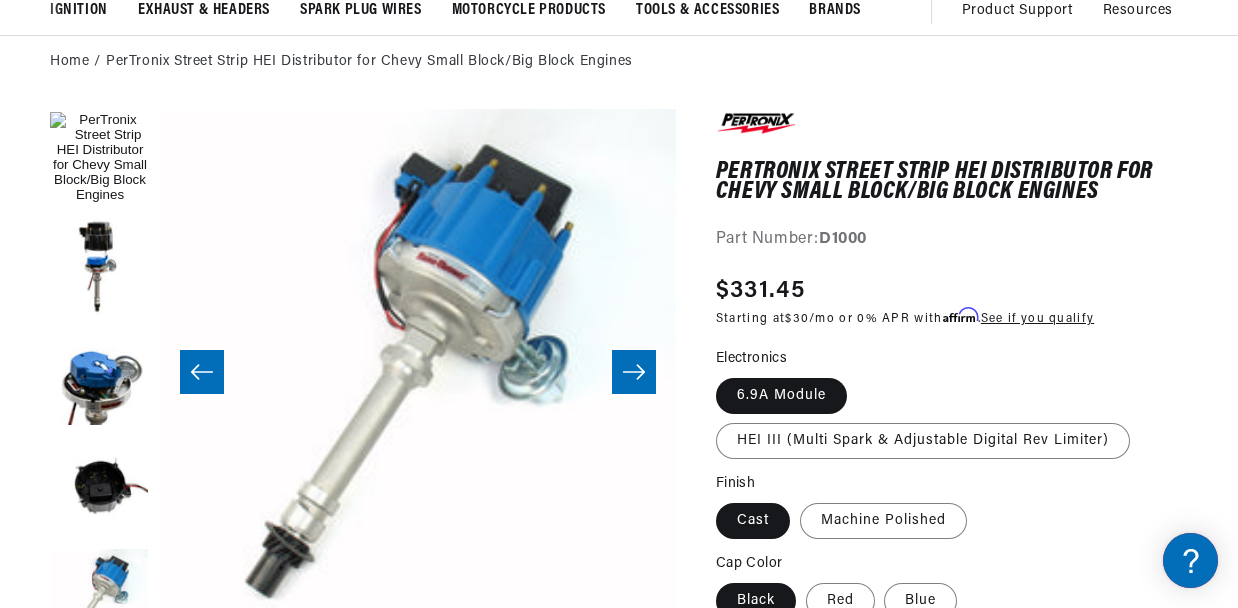 click 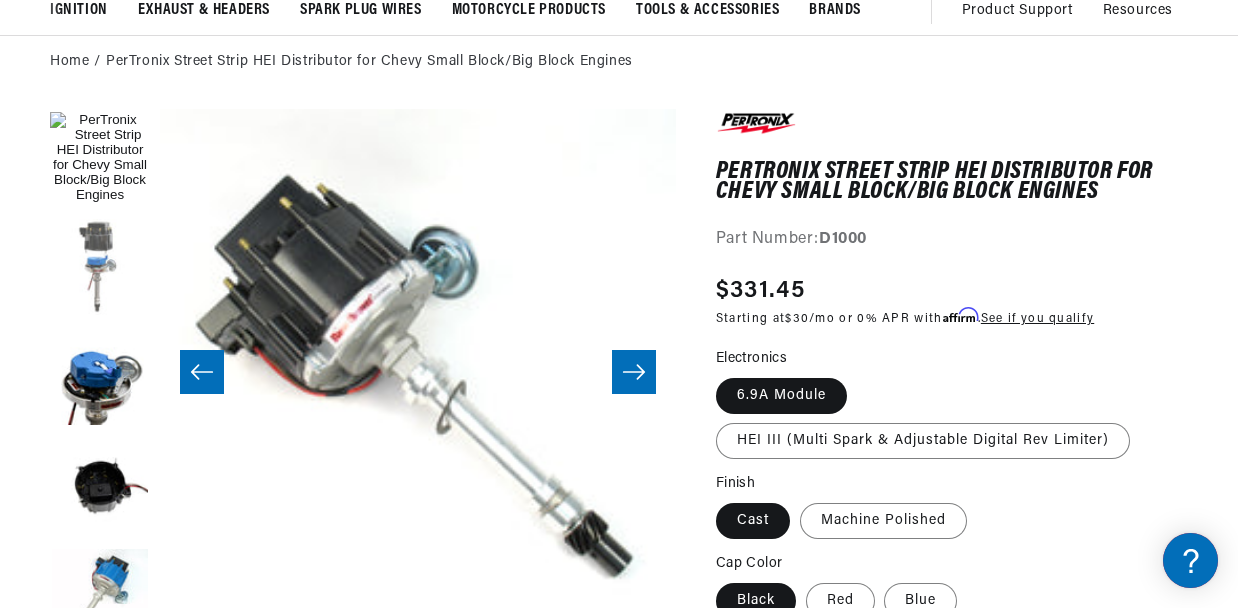 scroll, scrollTop: 0, scrollLeft: 0, axis: both 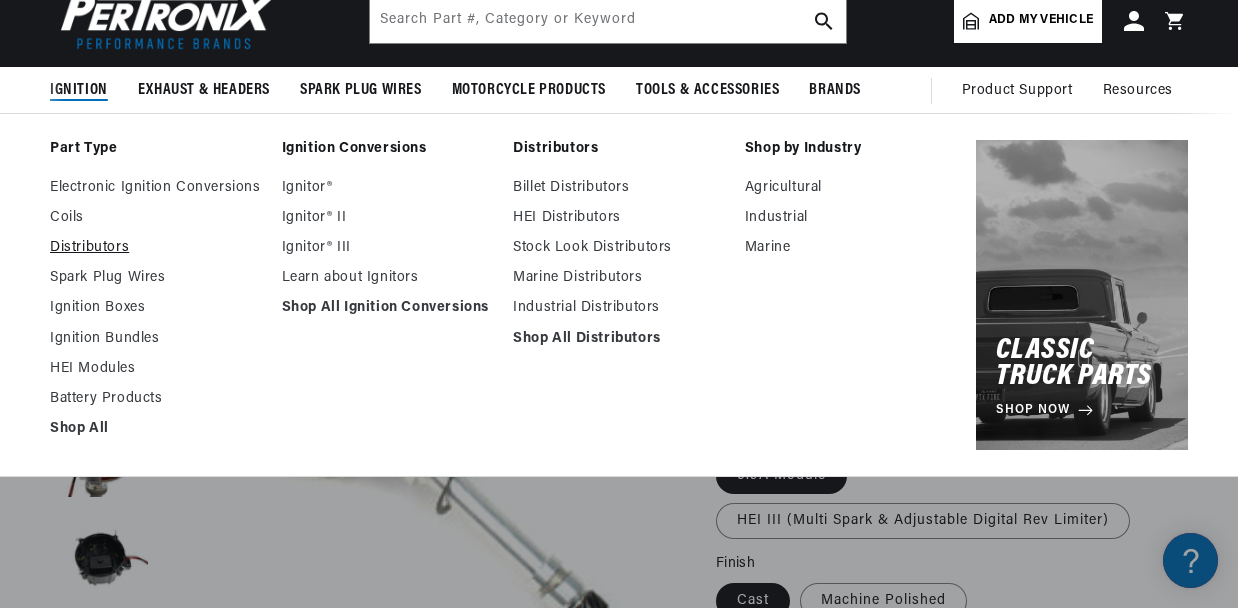 click on "Distributors" at bounding box center [156, 248] 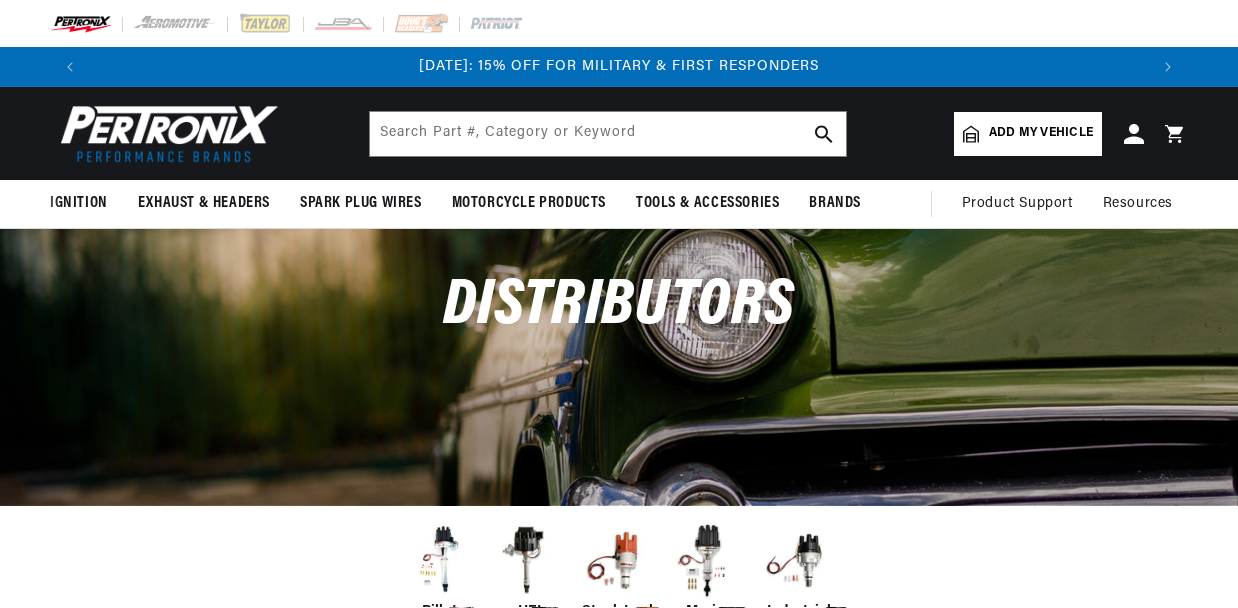 scroll, scrollTop: 0, scrollLeft: 0, axis: both 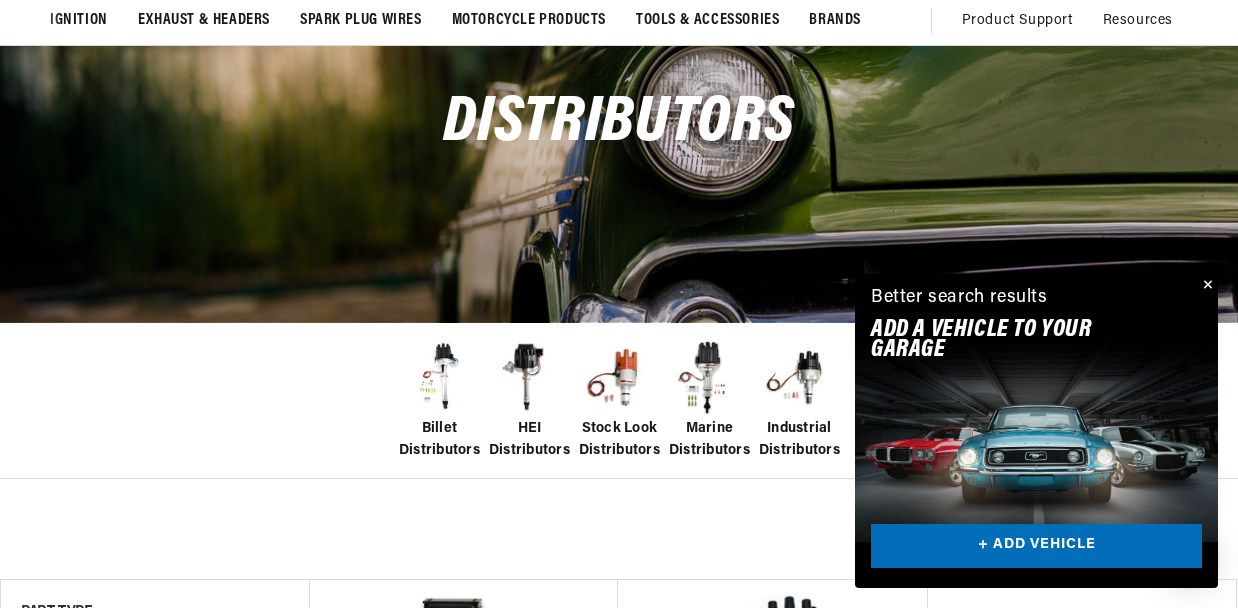 click at bounding box center (529, 378) 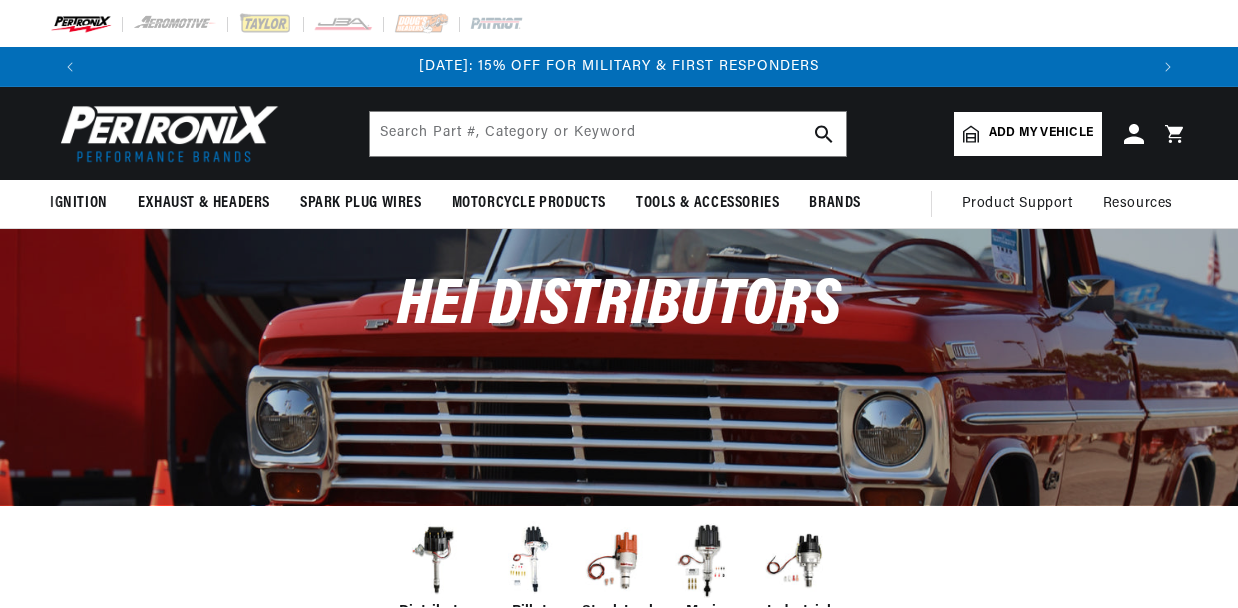scroll, scrollTop: 0, scrollLeft: 0, axis: both 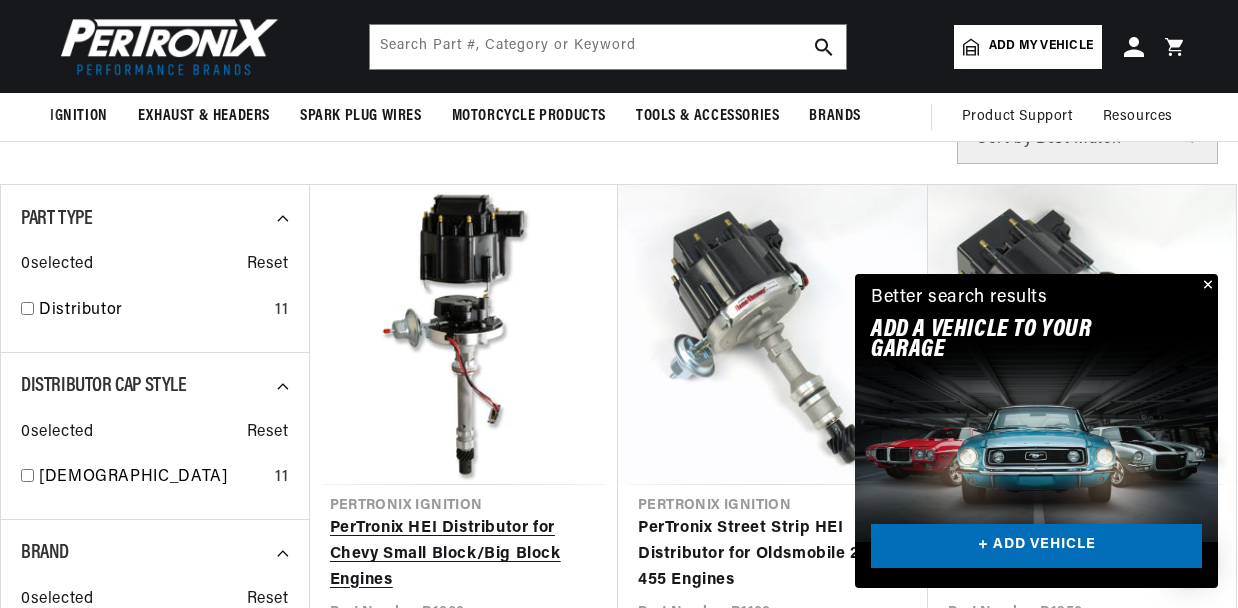 click on "PerTronix HEI Distributor for Chevy Small Block/Big Block Engines" at bounding box center [464, 554] 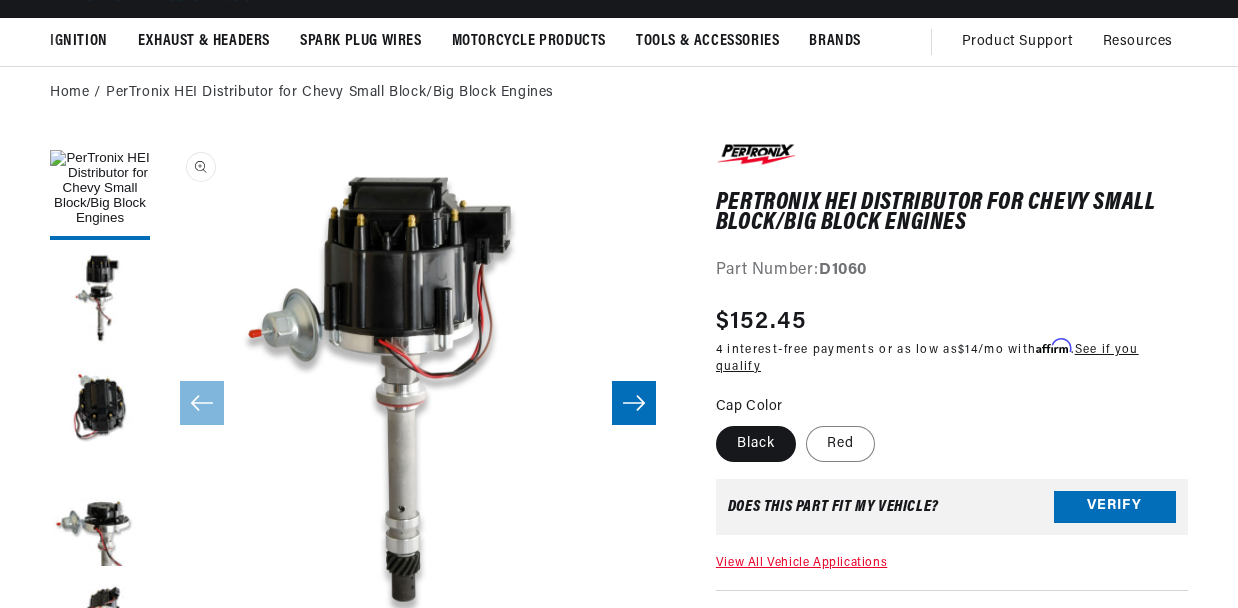 scroll, scrollTop: 167, scrollLeft: 0, axis: vertical 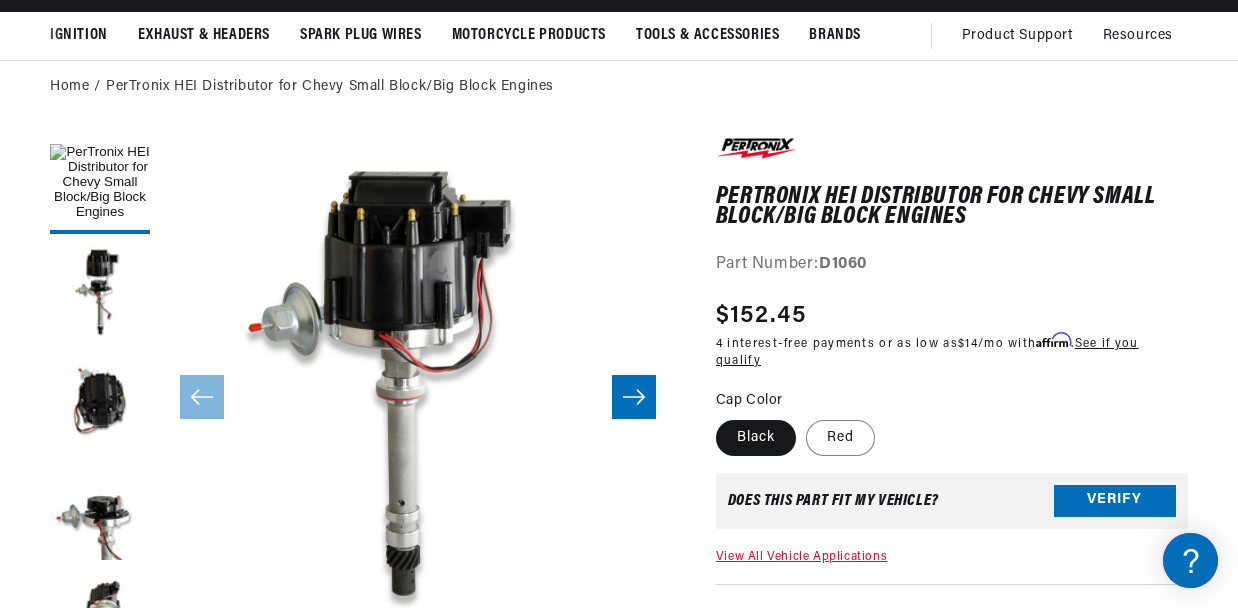 click 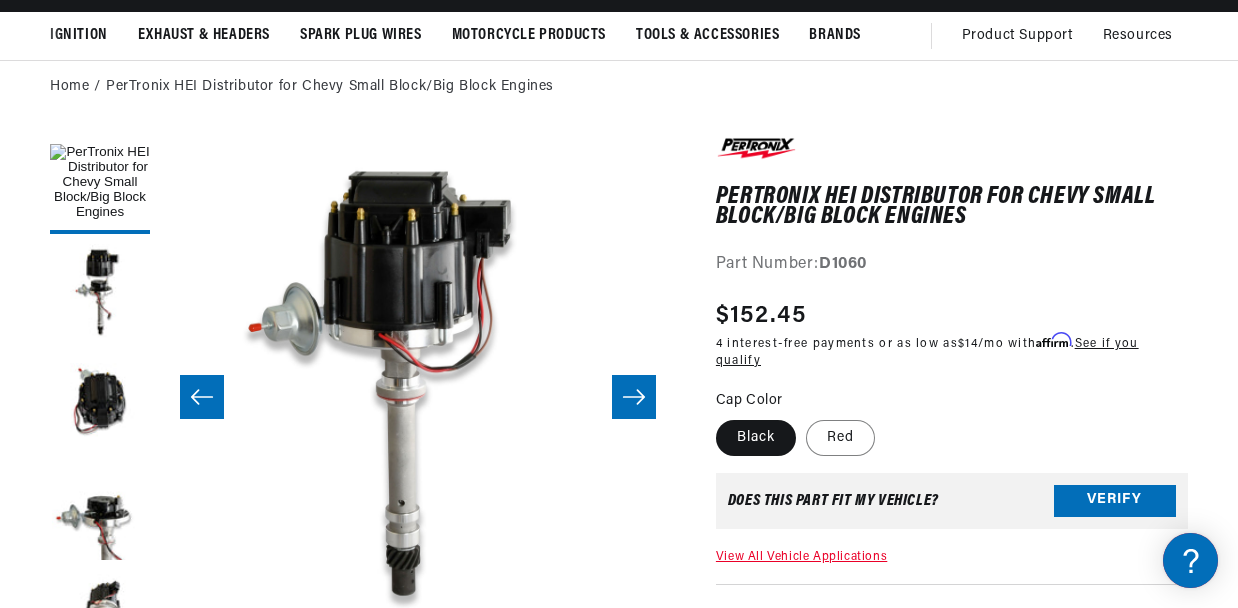 scroll, scrollTop: 0, scrollLeft: 516, axis: horizontal 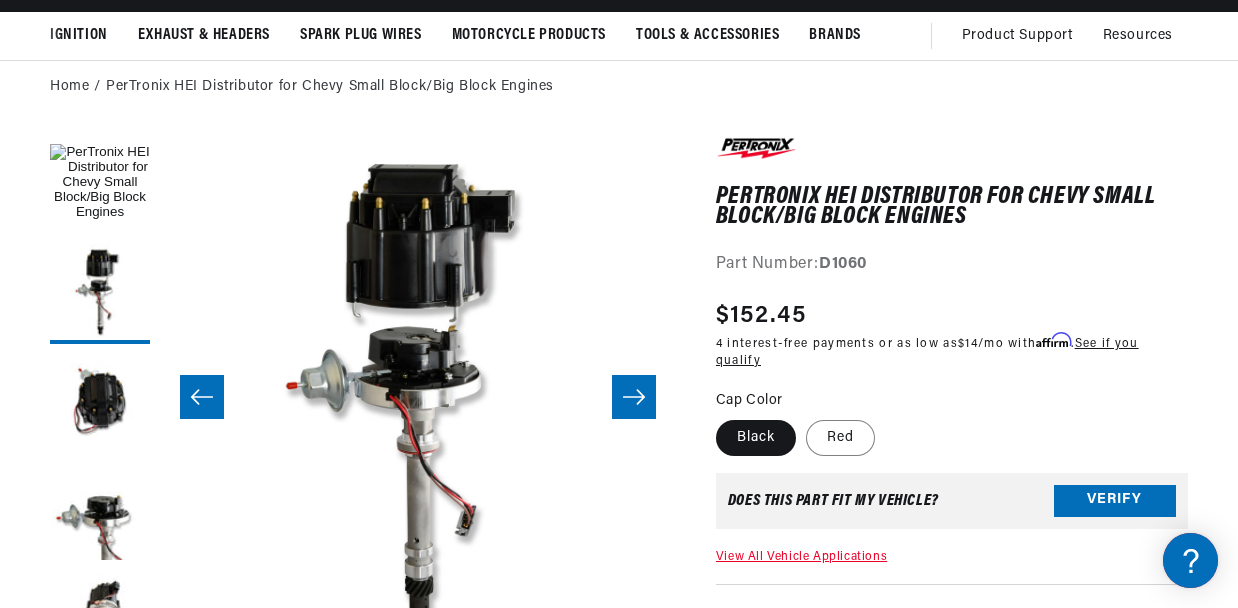 click 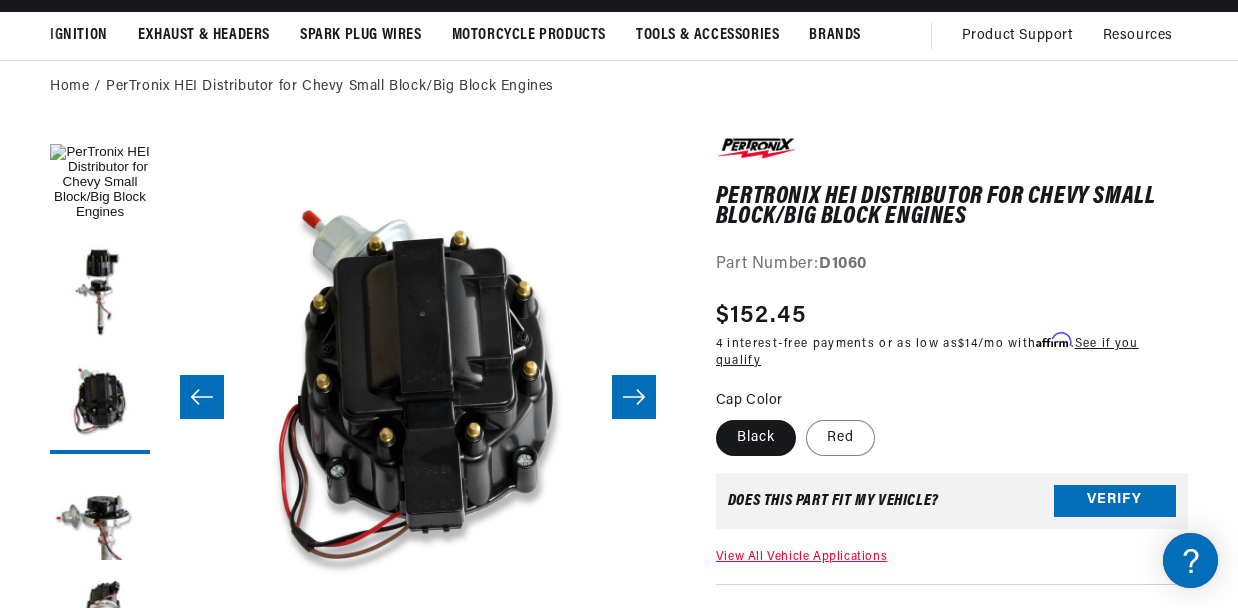 scroll, scrollTop: 0, scrollLeft: 2116, axis: horizontal 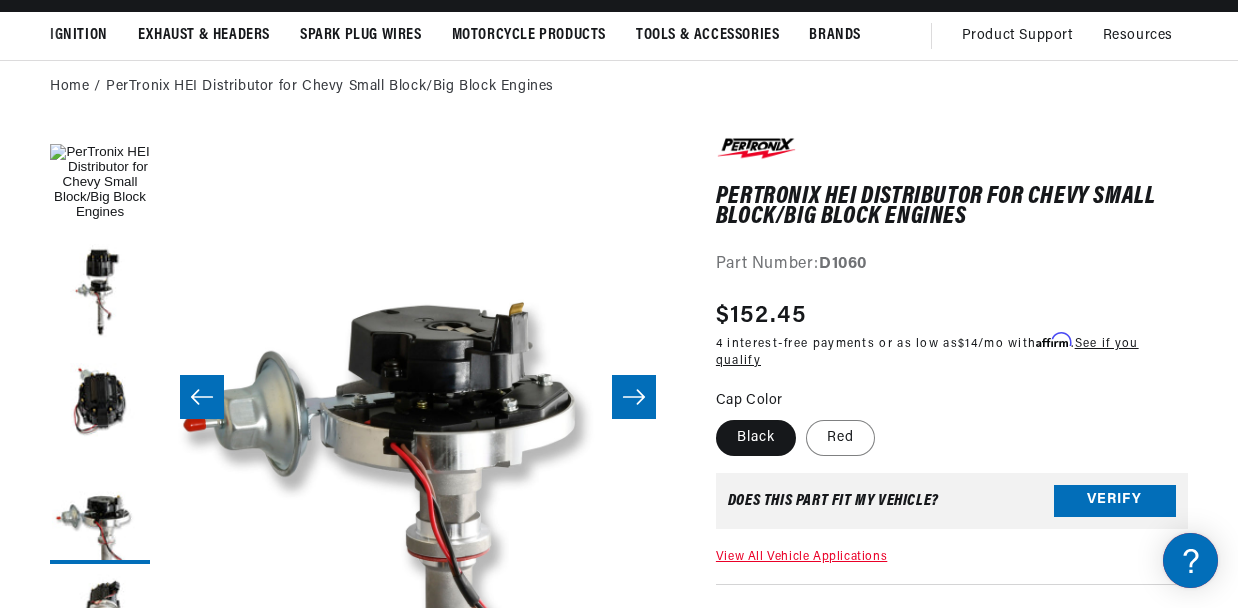 click 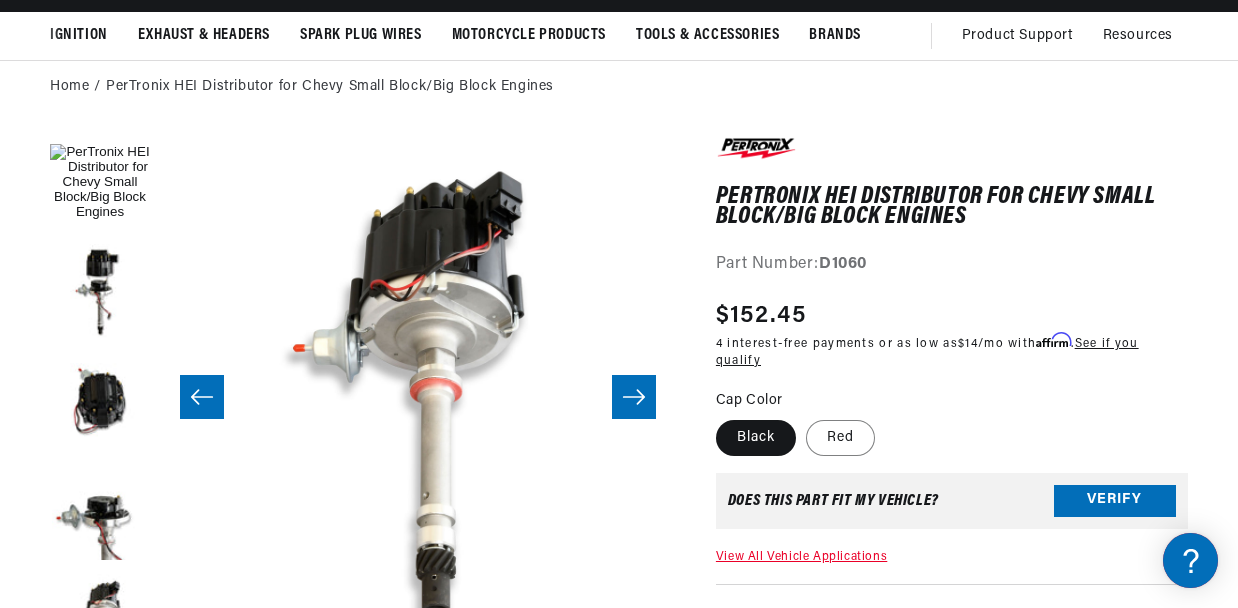 click 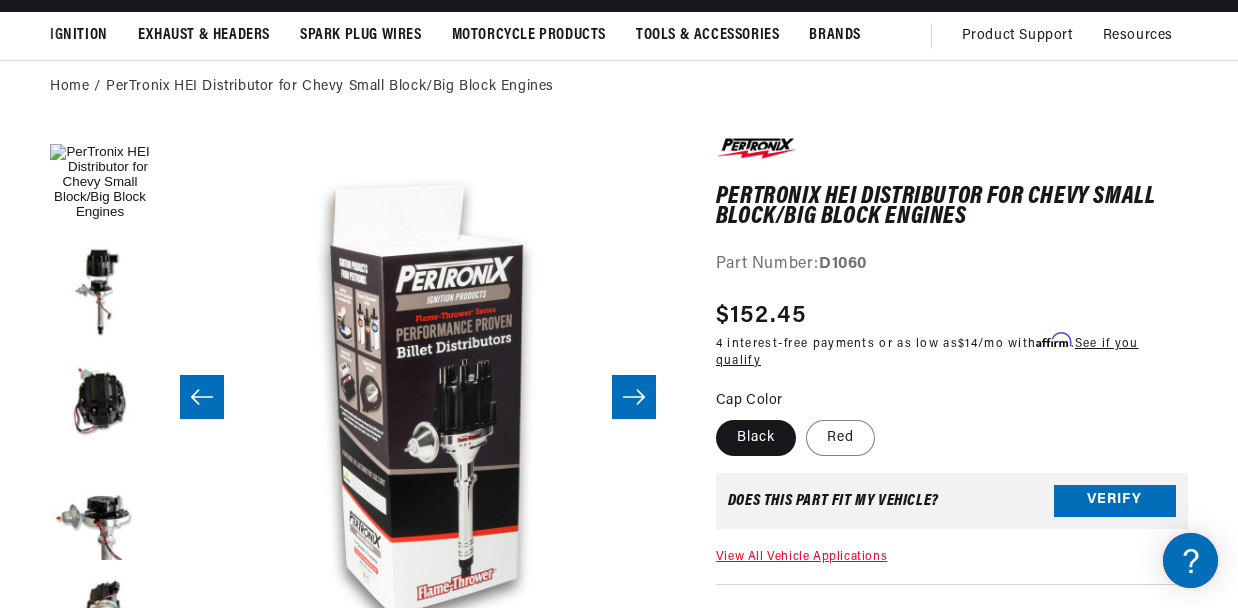 scroll, scrollTop: 0, scrollLeft: 2579, axis: horizontal 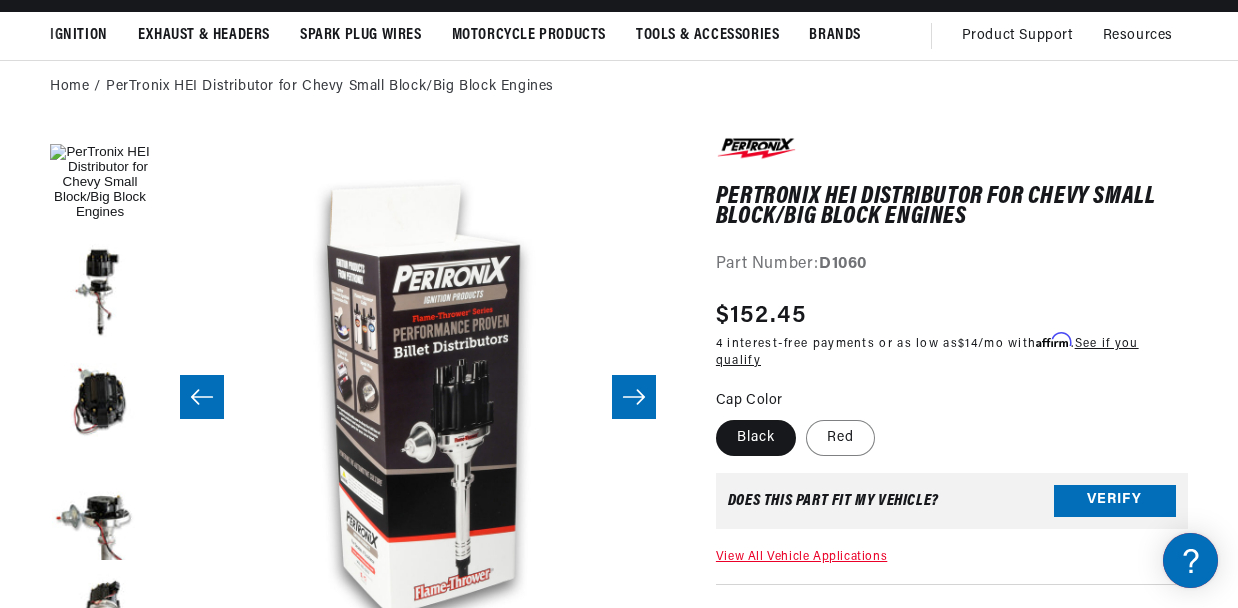 click 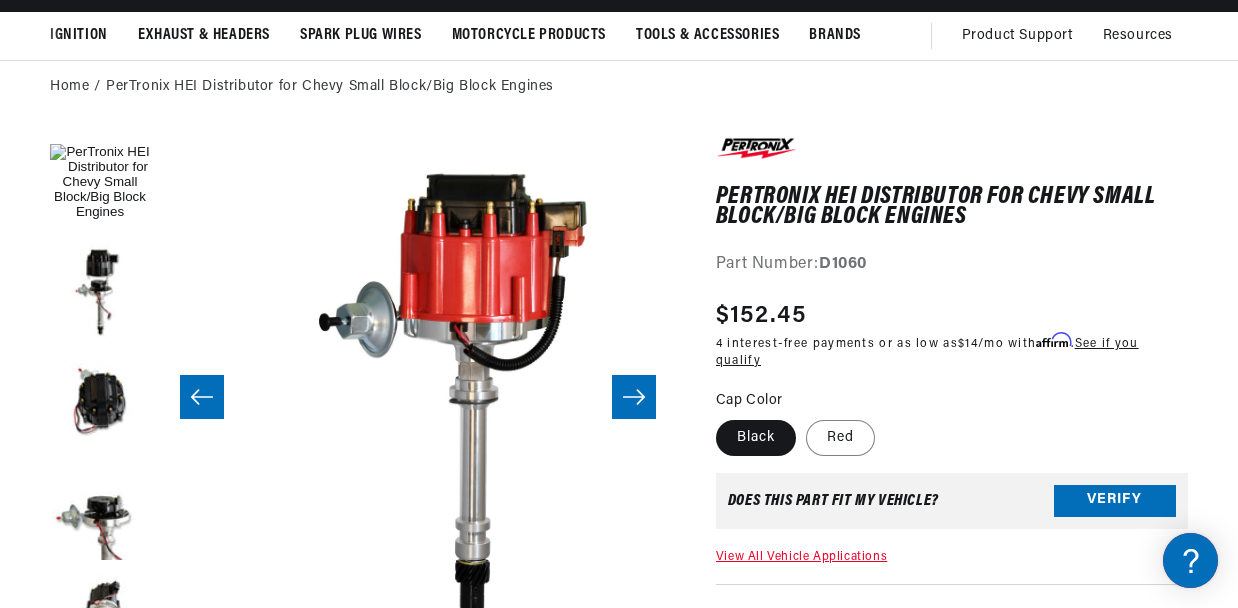 scroll, scrollTop: 0, scrollLeft: 3095, axis: horizontal 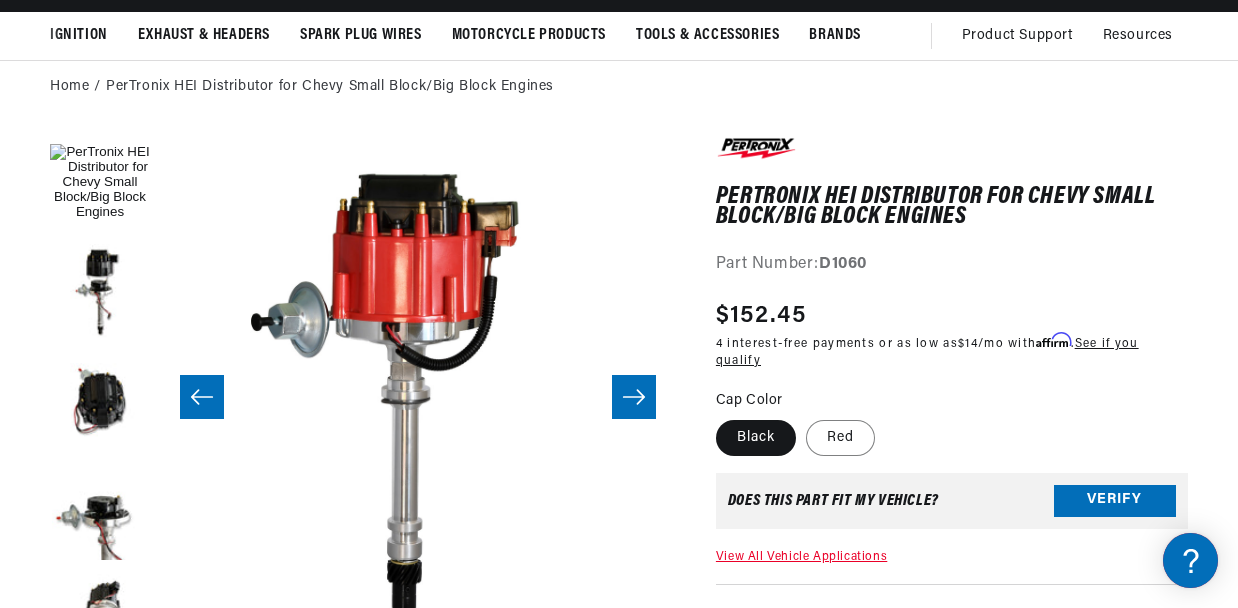 click 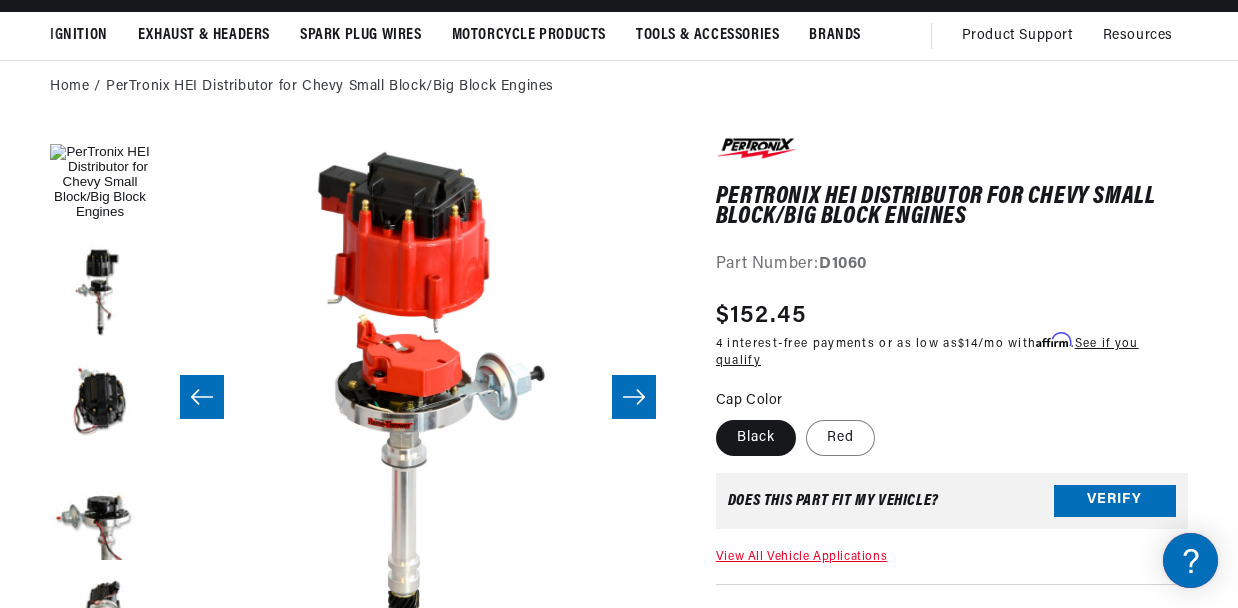 click 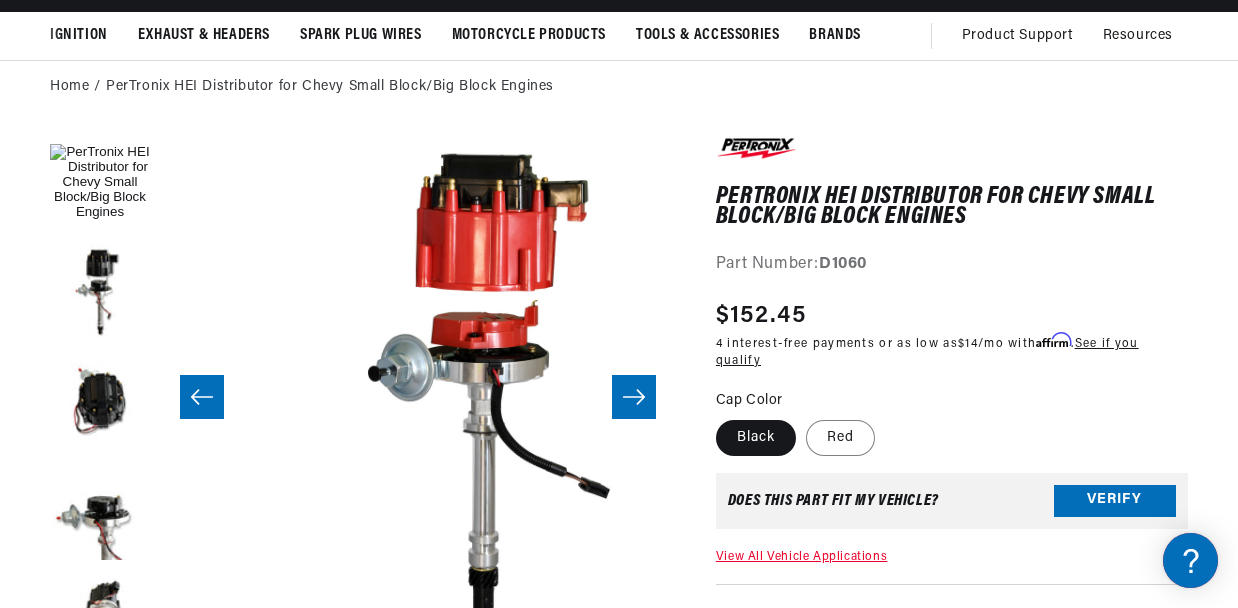 scroll, scrollTop: 0, scrollLeft: 4127, axis: horizontal 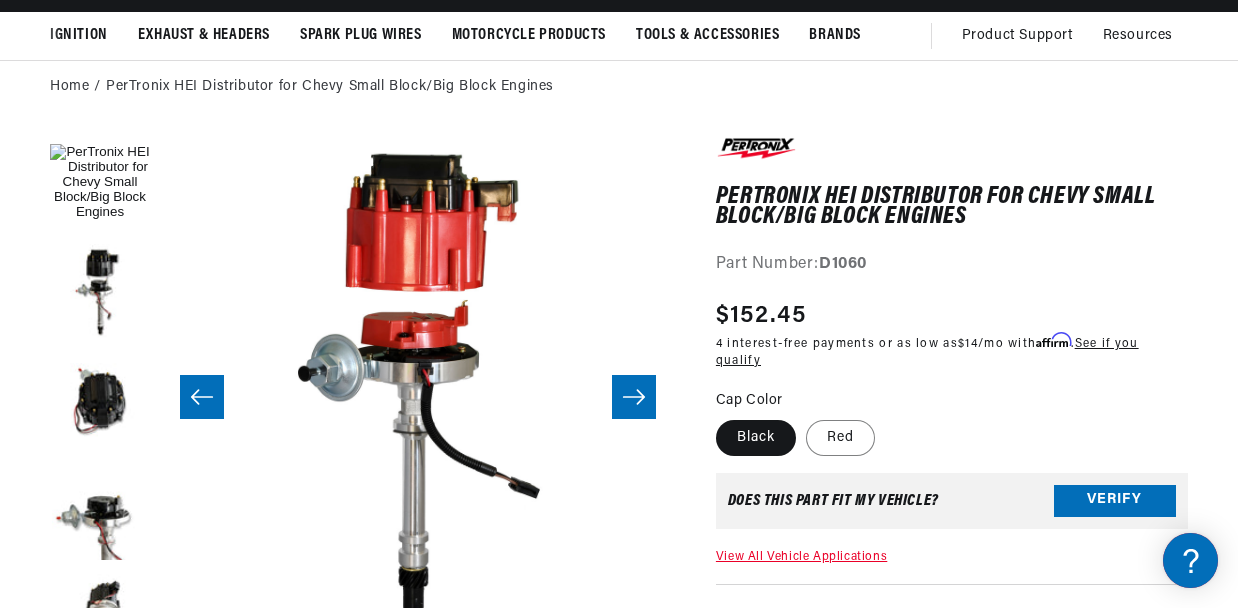 click 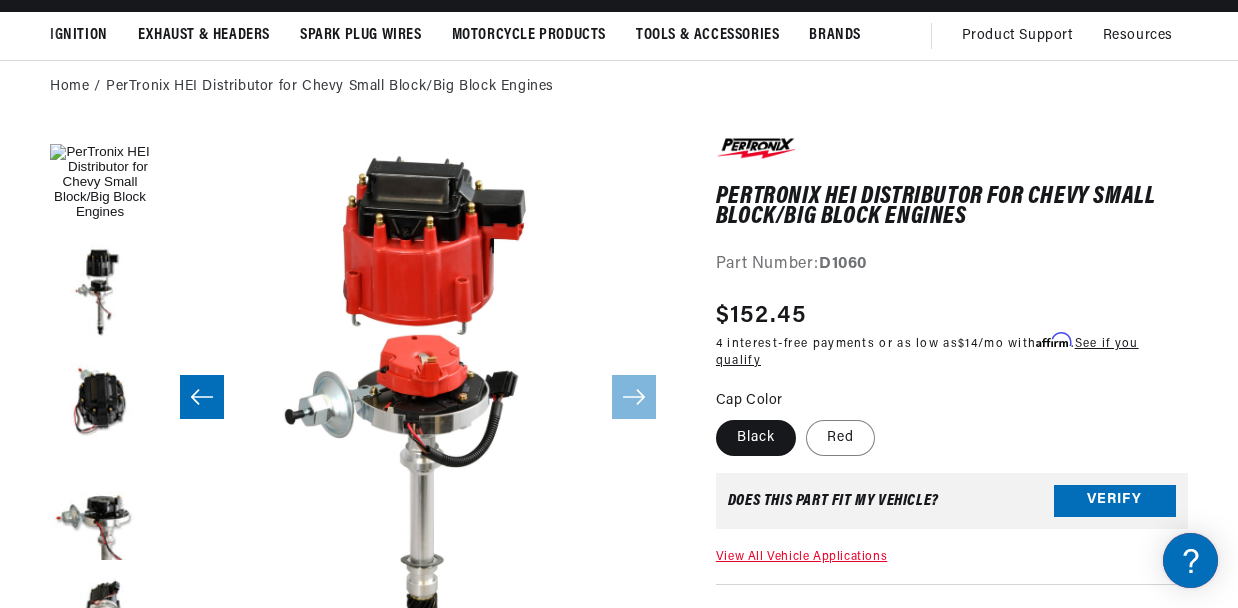 scroll, scrollTop: 0, scrollLeft: 1058, axis: horizontal 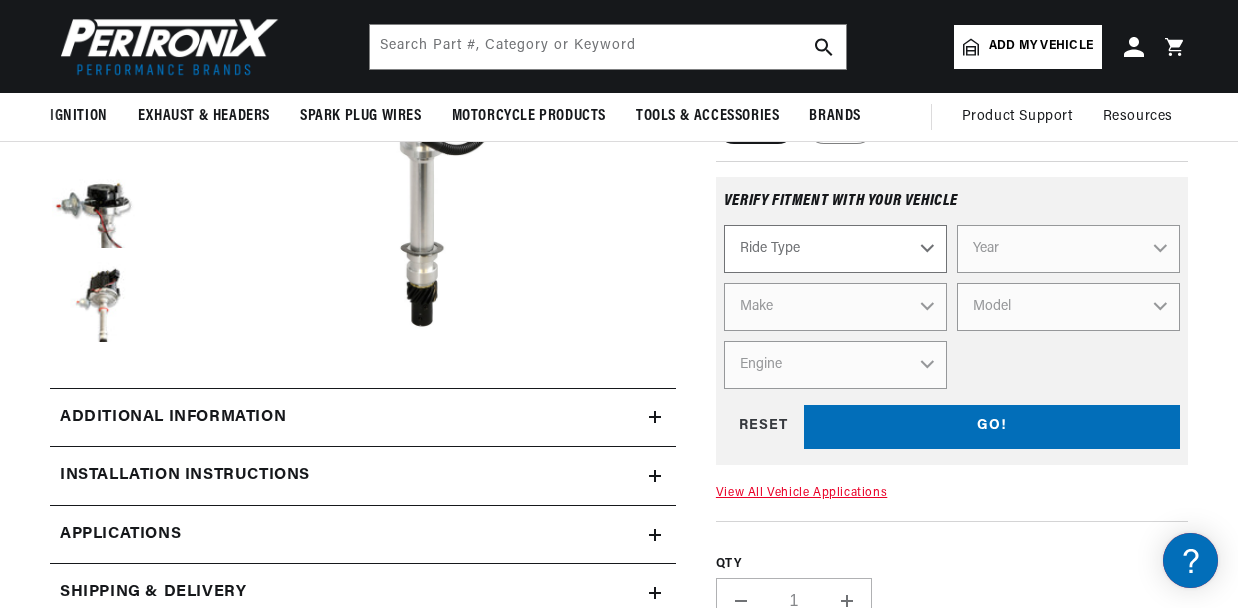 select on "Automotive" 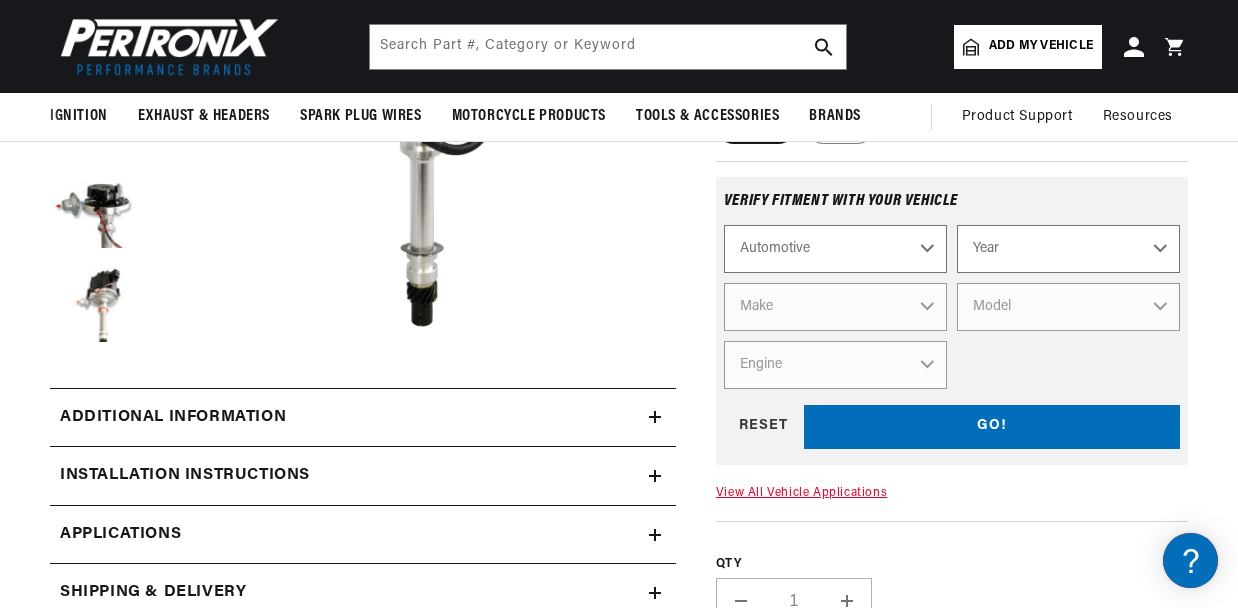scroll, scrollTop: 0, scrollLeft: 0, axis: both 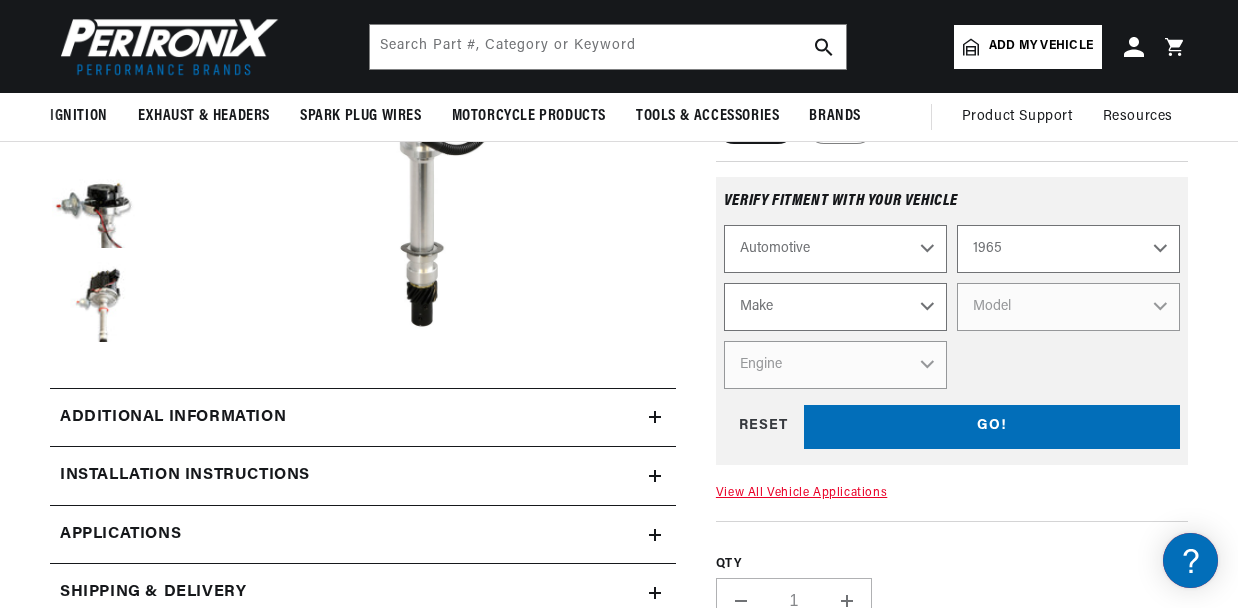 select on "Chevrolet" 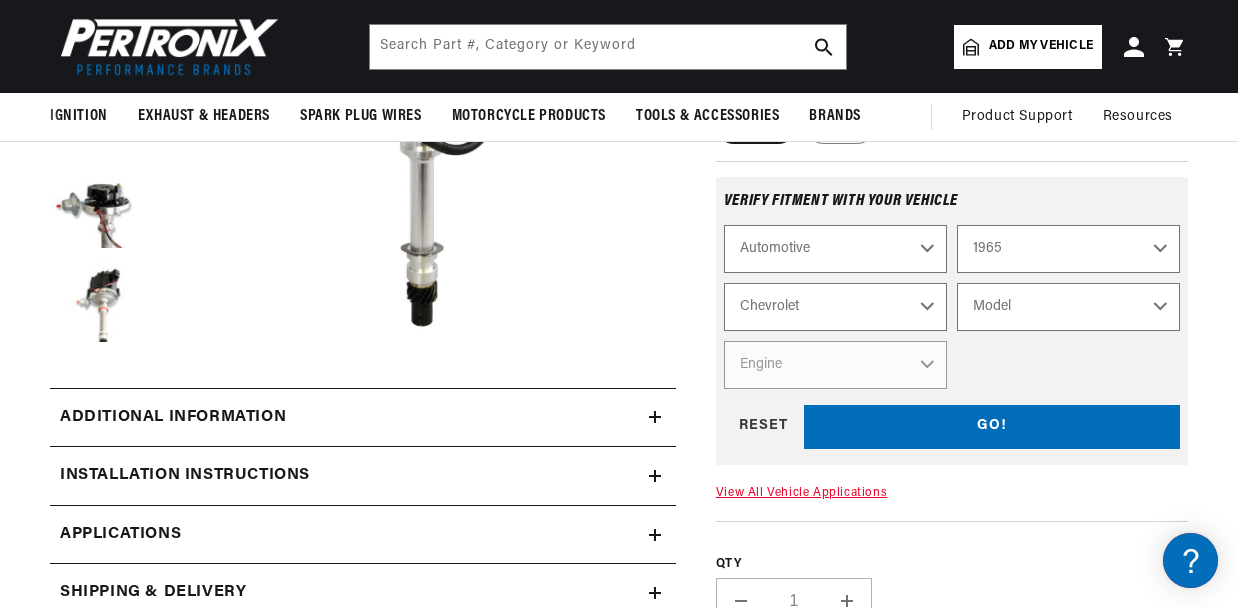 select on "Impala" 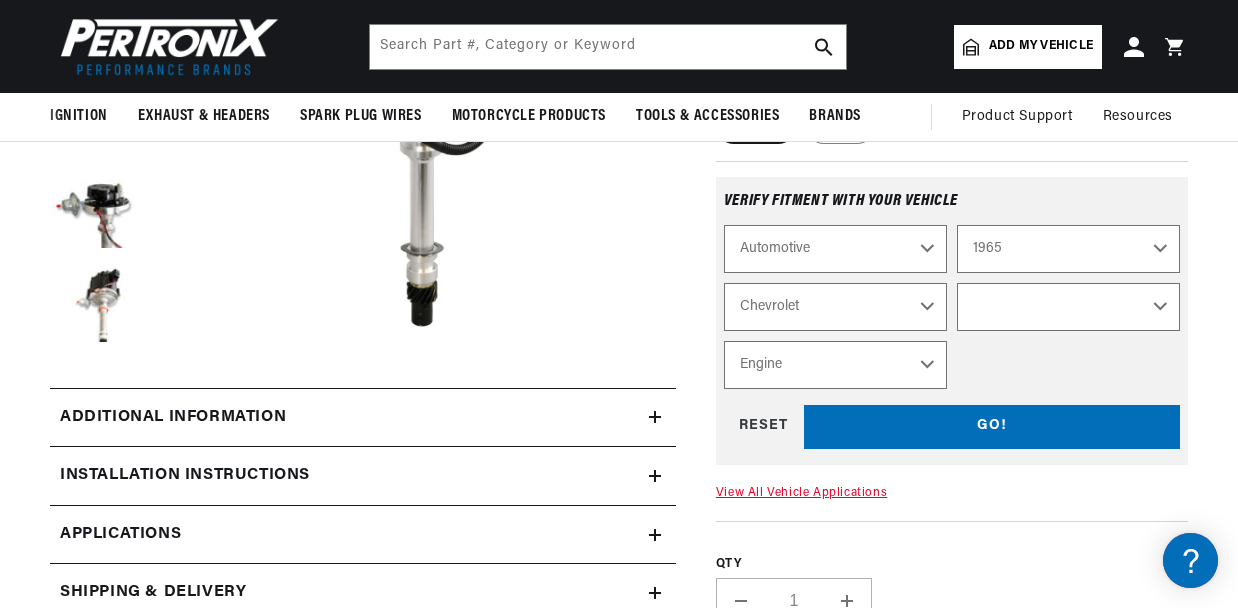 select on "Impala" 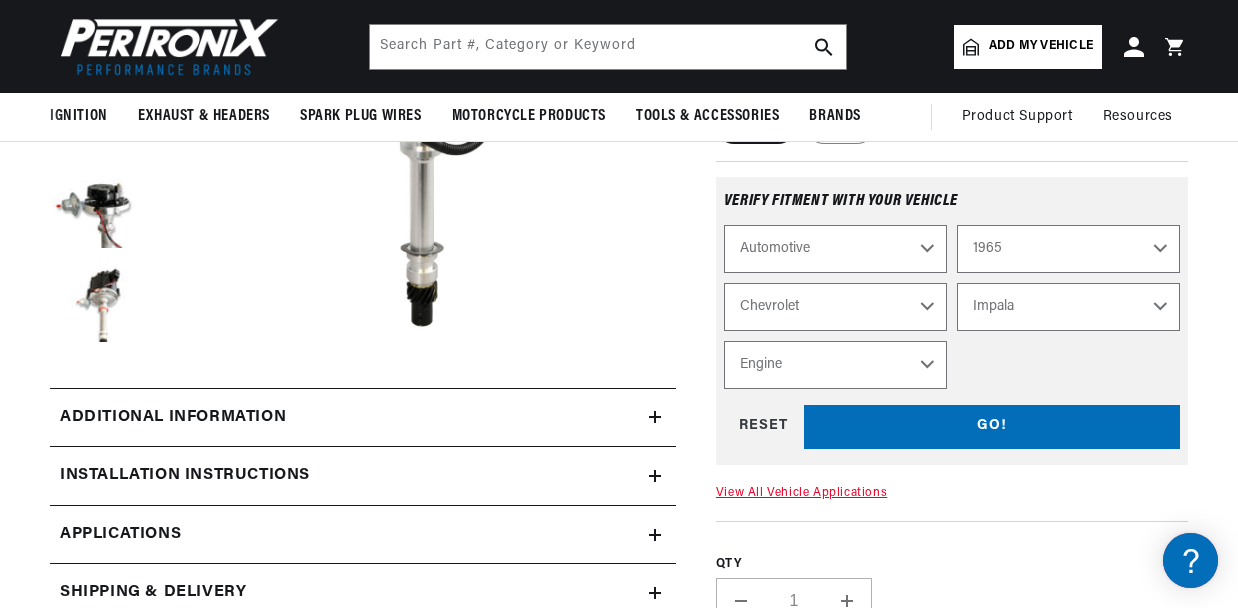 scroll, scrollTop: 0, scrollLeft: 0, axis: both 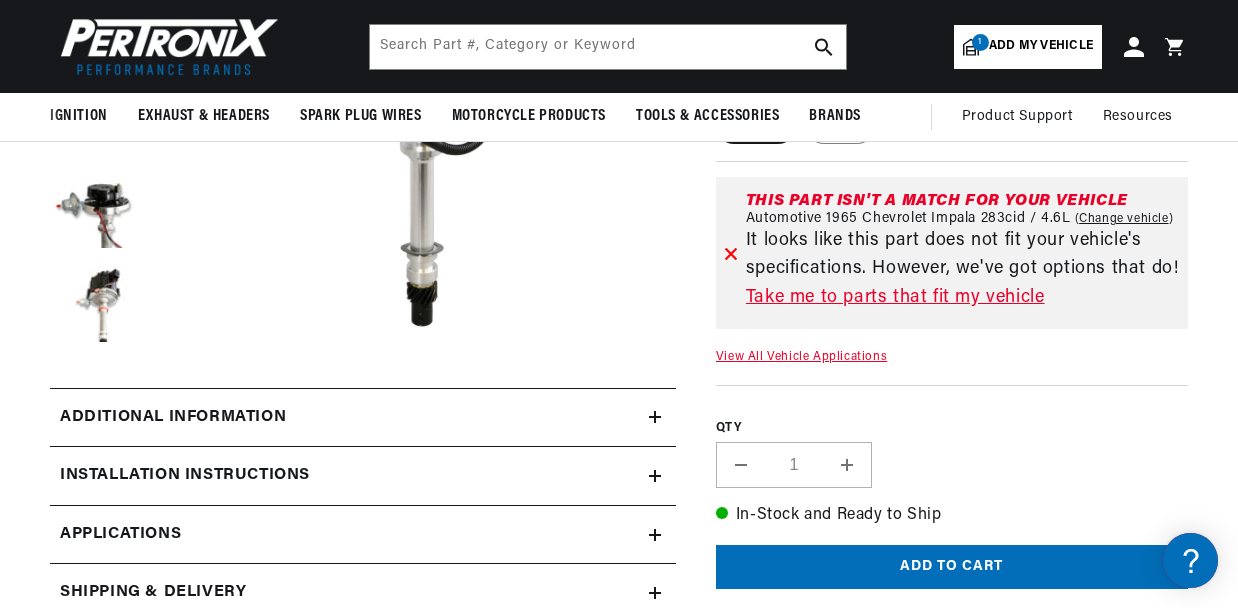 click on "Take me to parts that fit my vehicle" at bounding box center (963, 298) 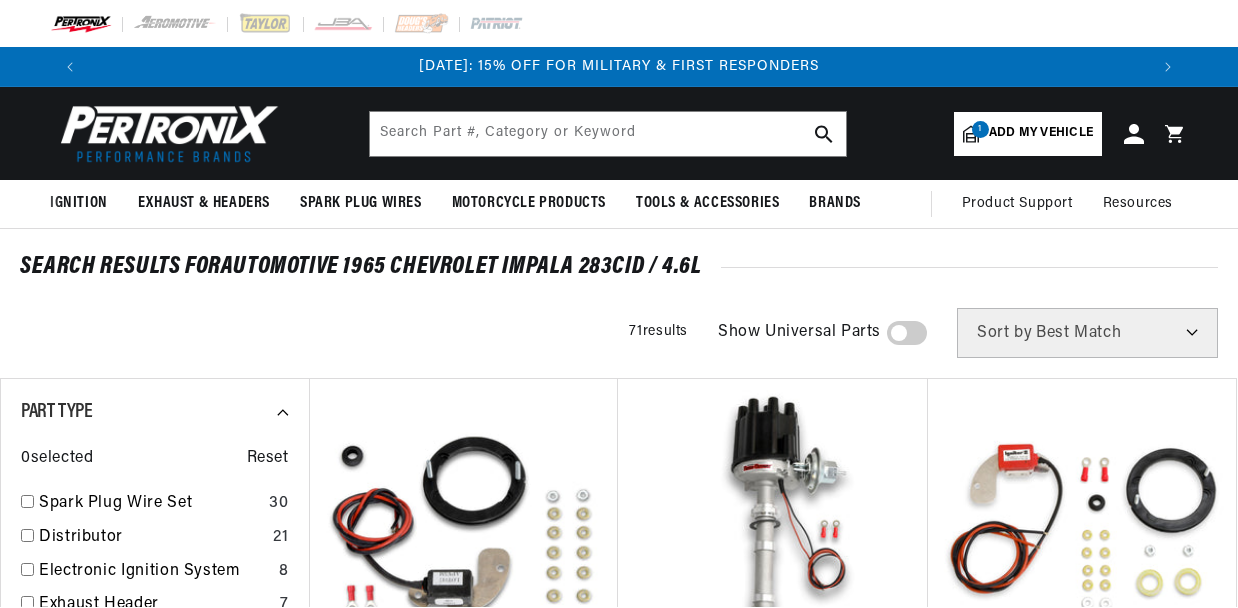 scroll, scrollTop: 0, scrollLeft: 0, axis: both 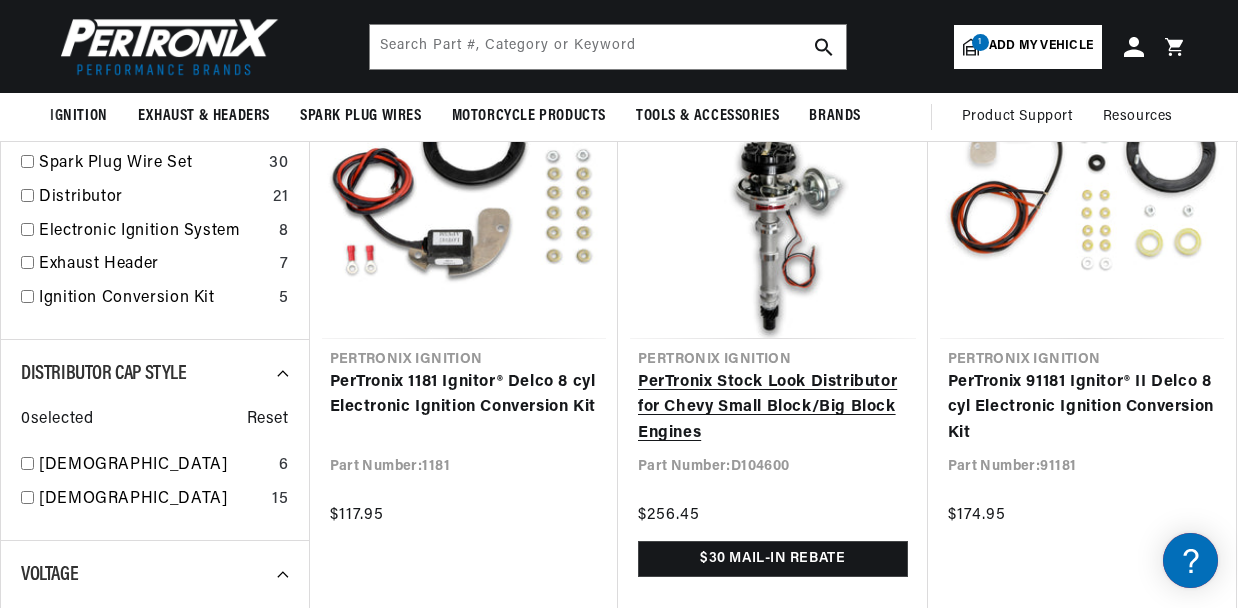 click on "PerTronix Stock Look Distributor for Chevy Small Block/Big Block Engines" at bounding box center [773, 408] 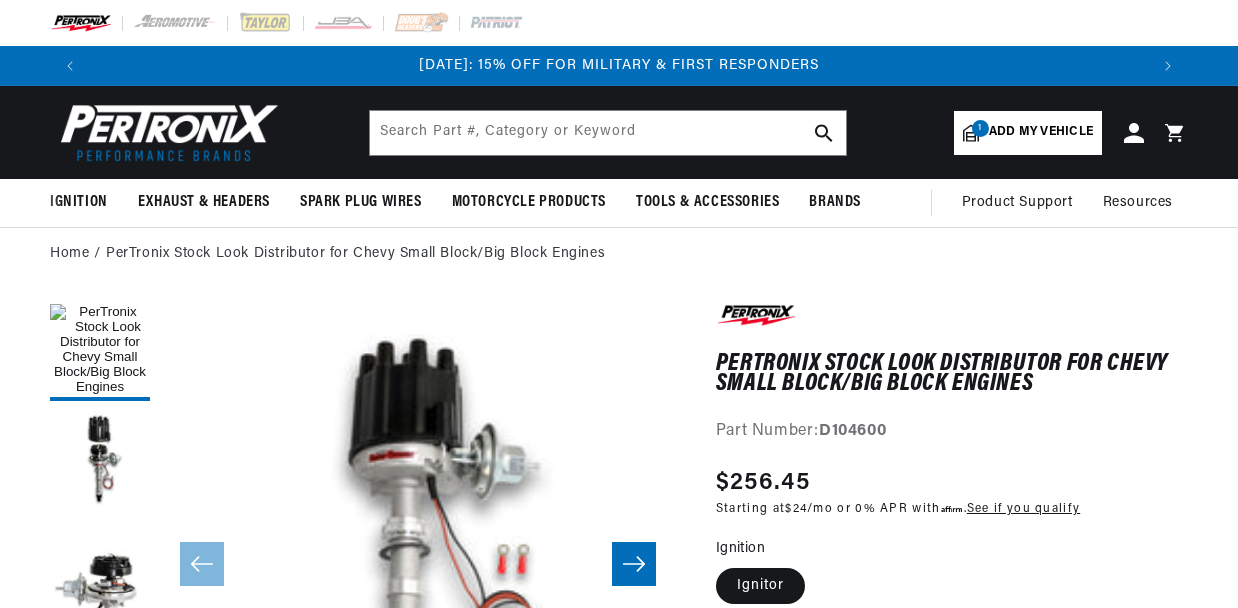 scroll, scrollTop: 0, scrollLeft: 0, axis: both 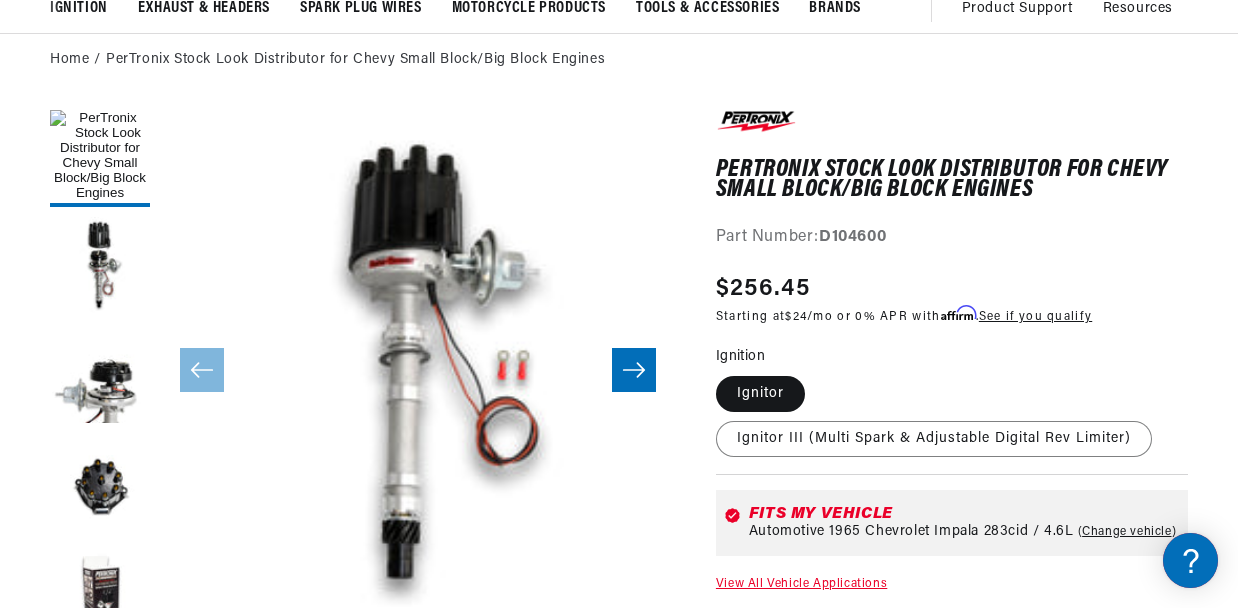 click 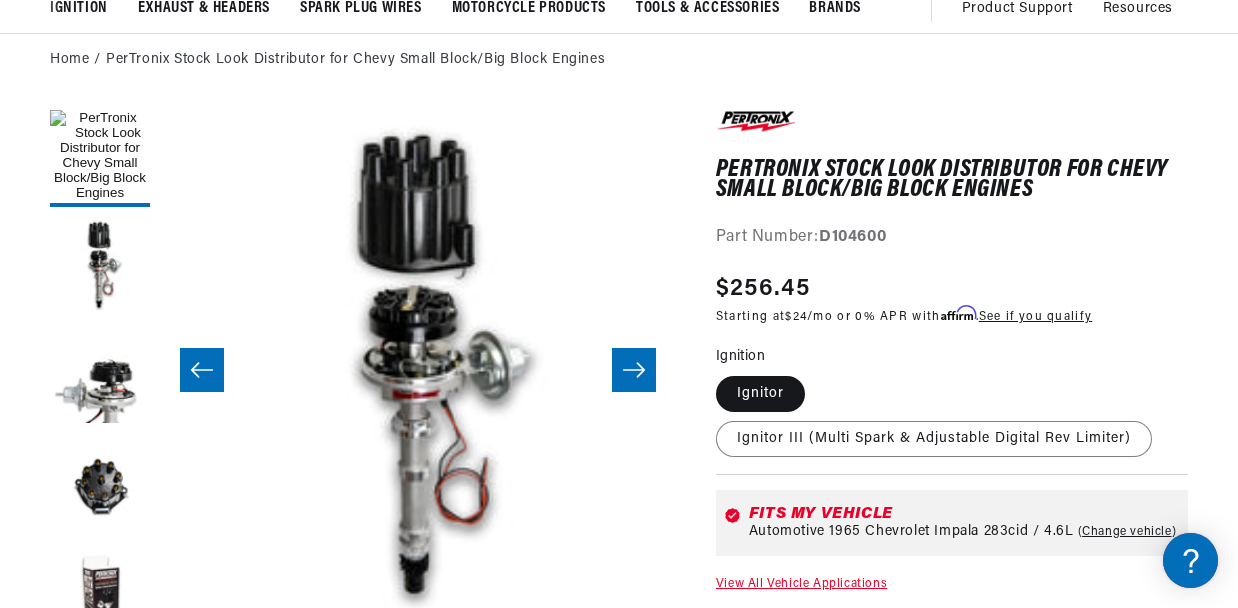 scroll, scrollTop: 0, scrollLeft: 516, axis: horizontal 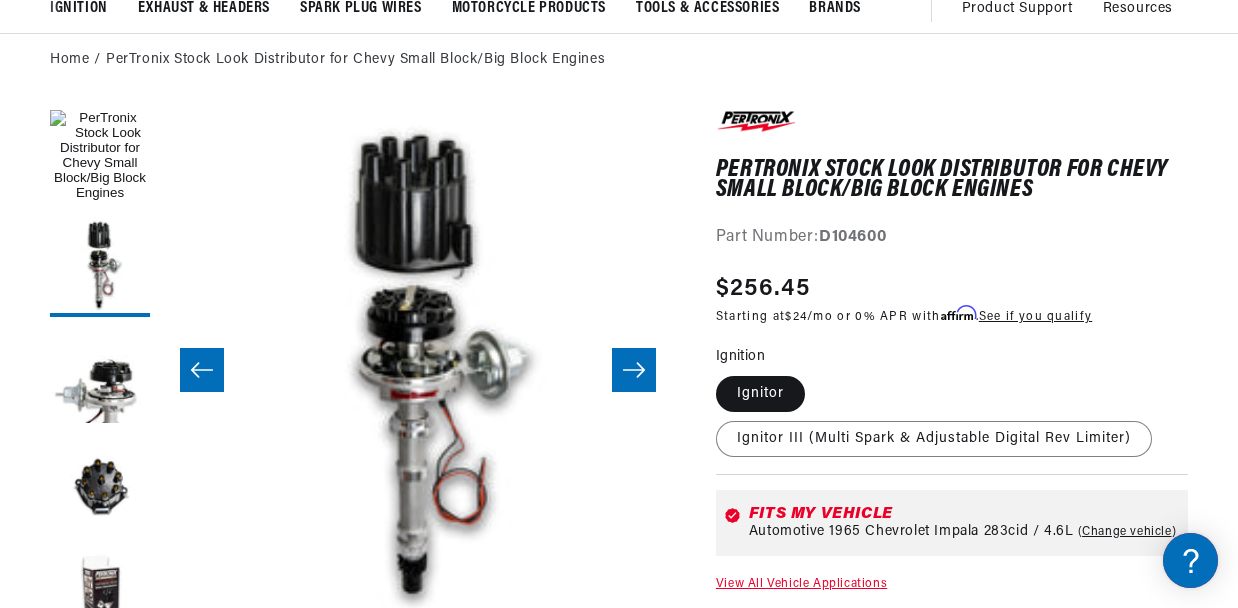 click 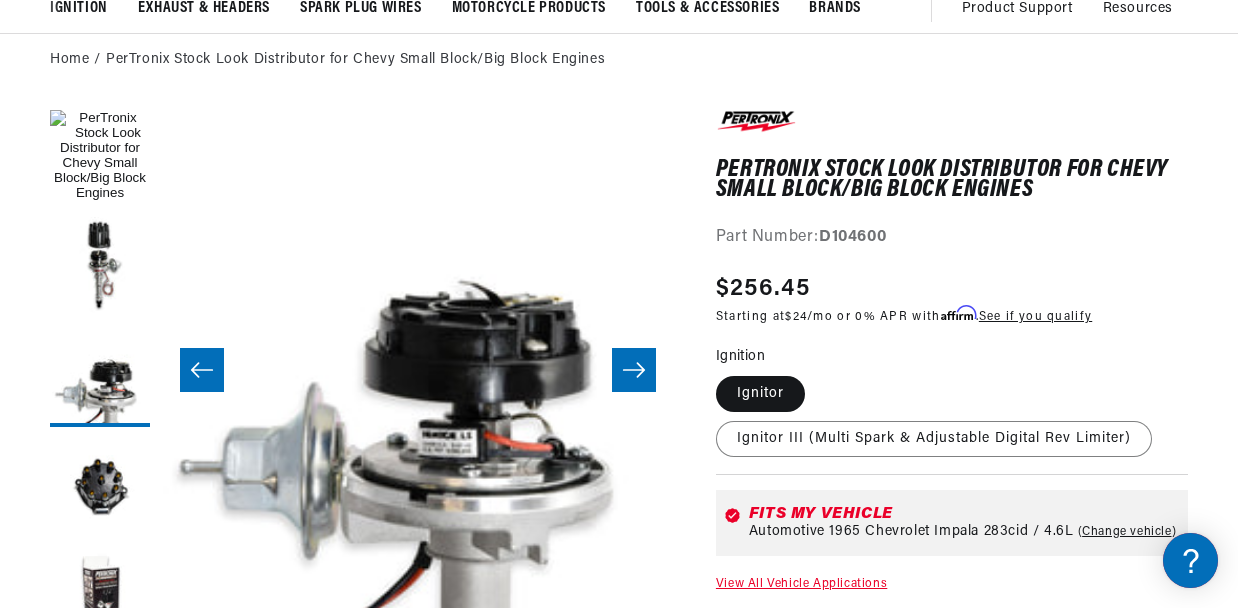 click 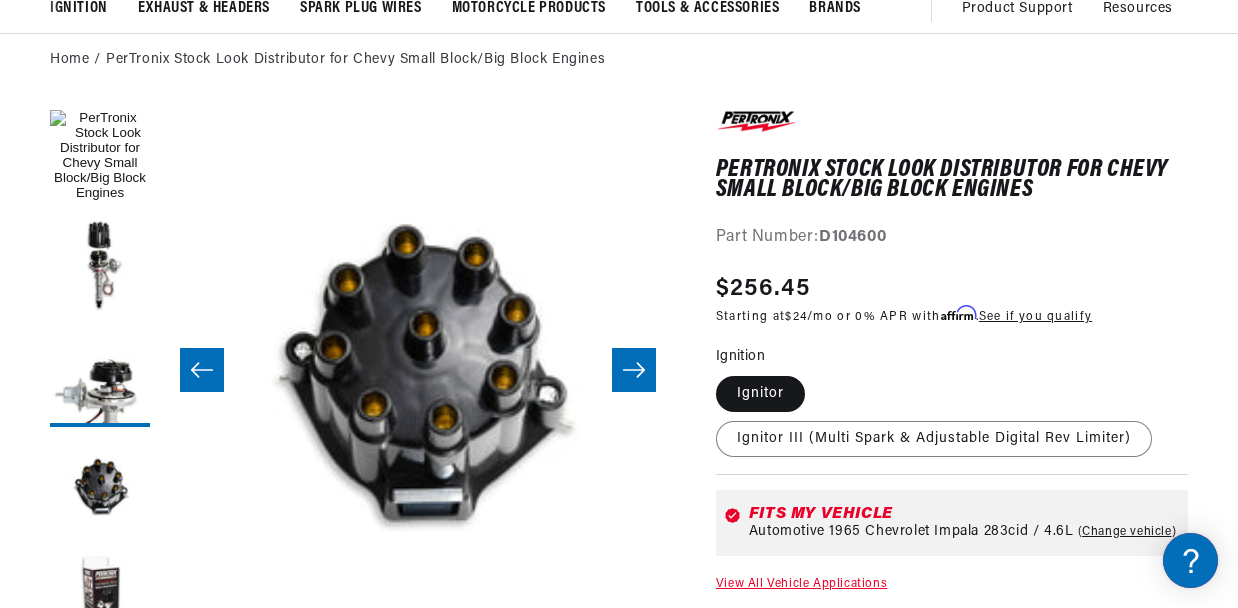 scroll, scrollTop: 0, scrollLeft: 286, axis: horizontal 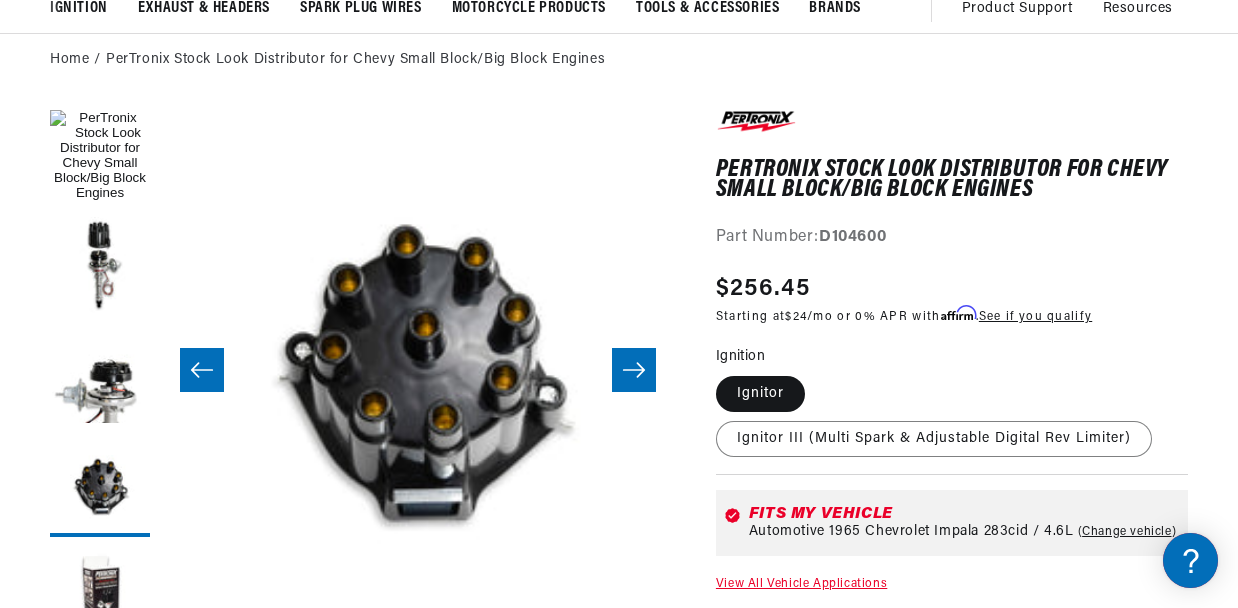 click 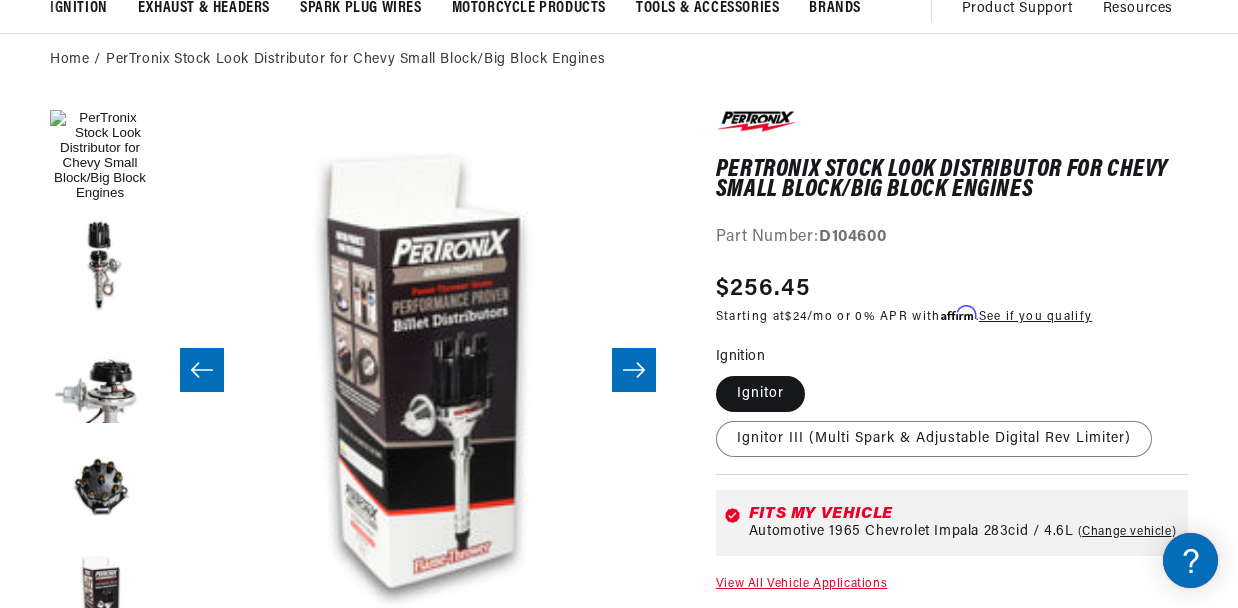 click 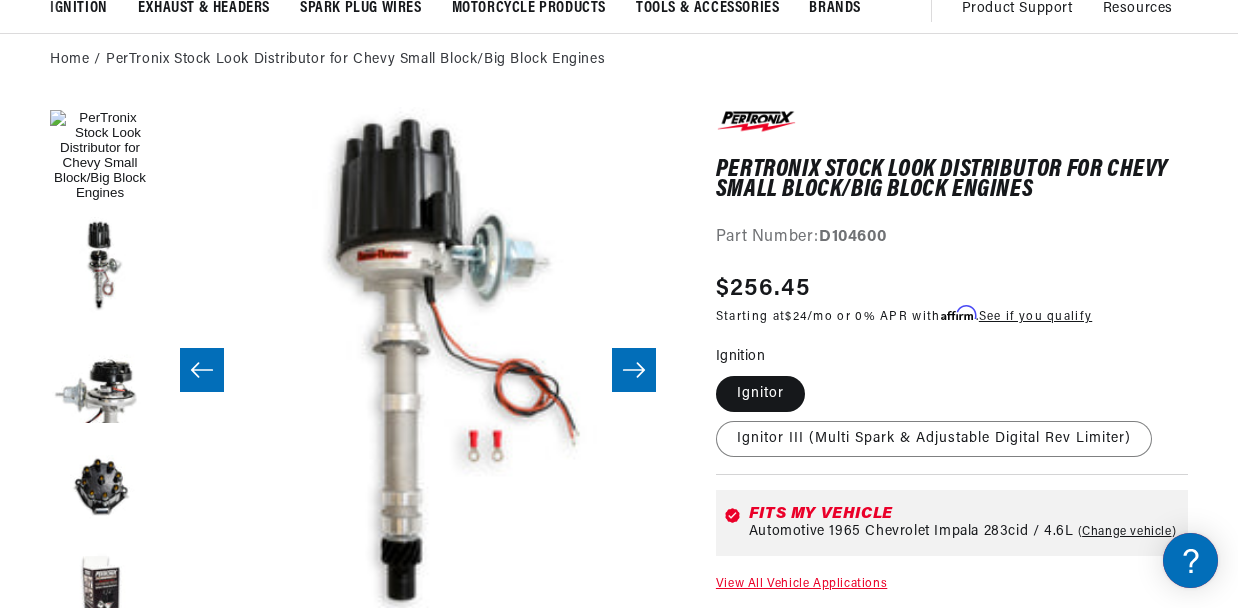 click 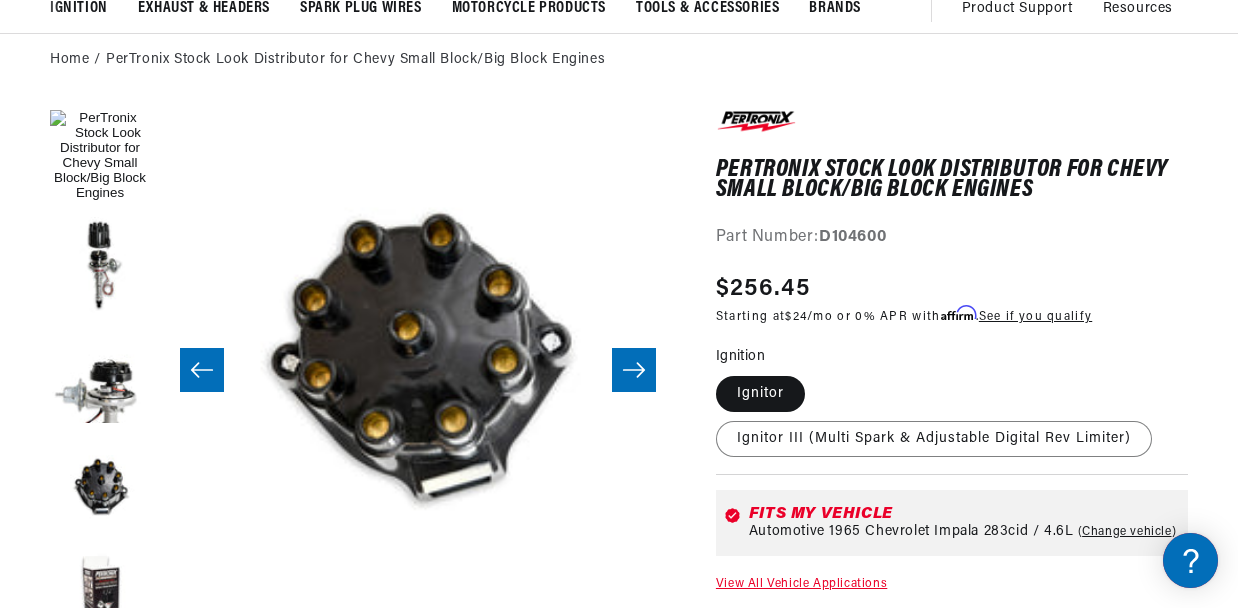 scroll, scrollTop: 0, scrollLeft: 1058, axis: horizontal 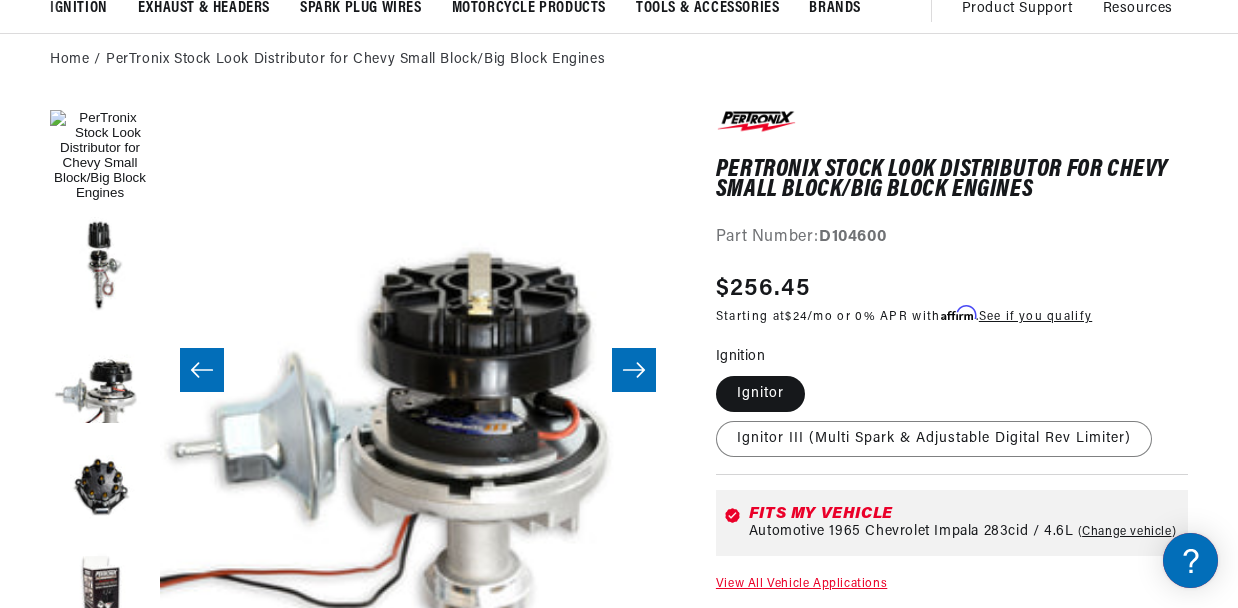 click 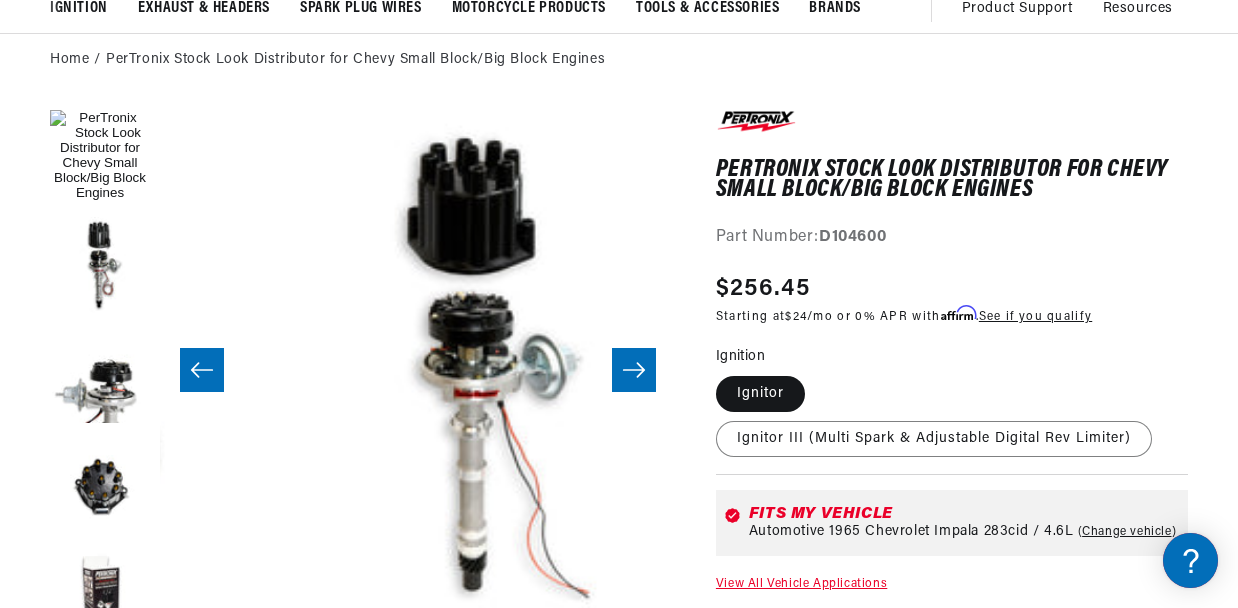 scroll, scrollTop: 0, scrollLeft: 4127, axis: horizontal 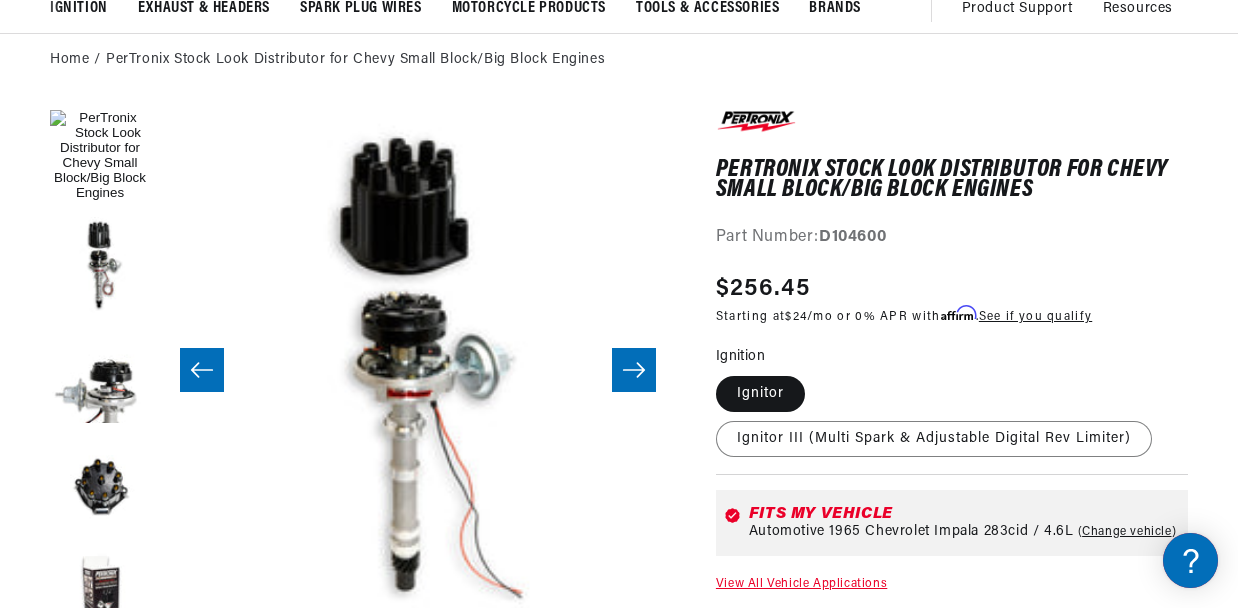 click 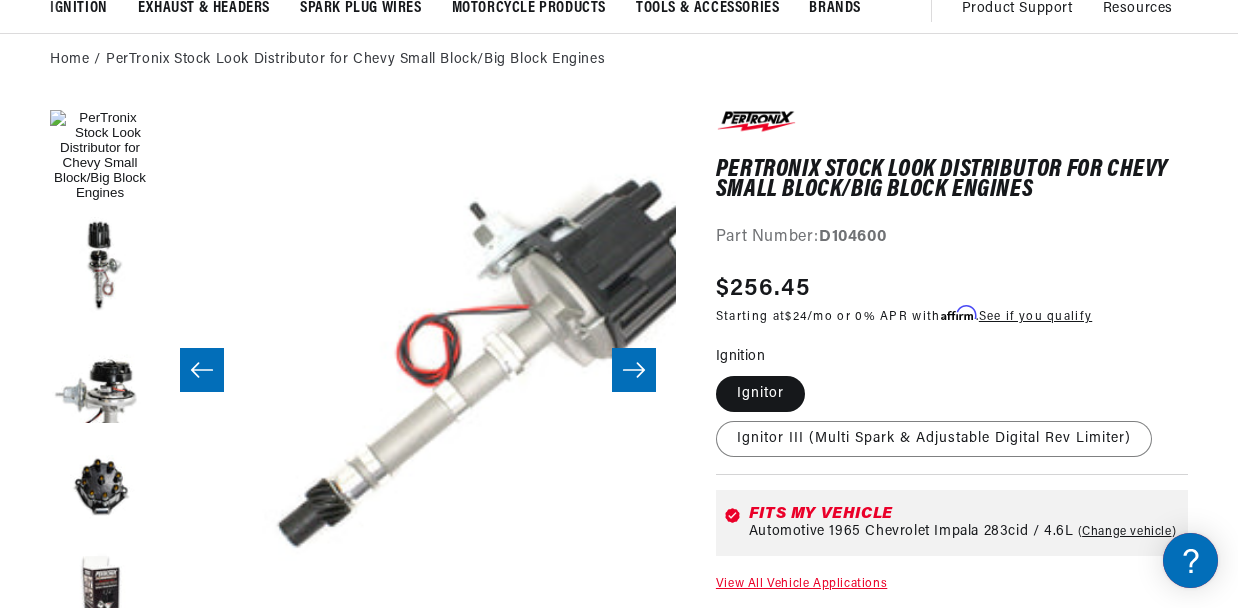 scroll, scrollTop: 0, scrollLeft: 4643, axis: horizontal 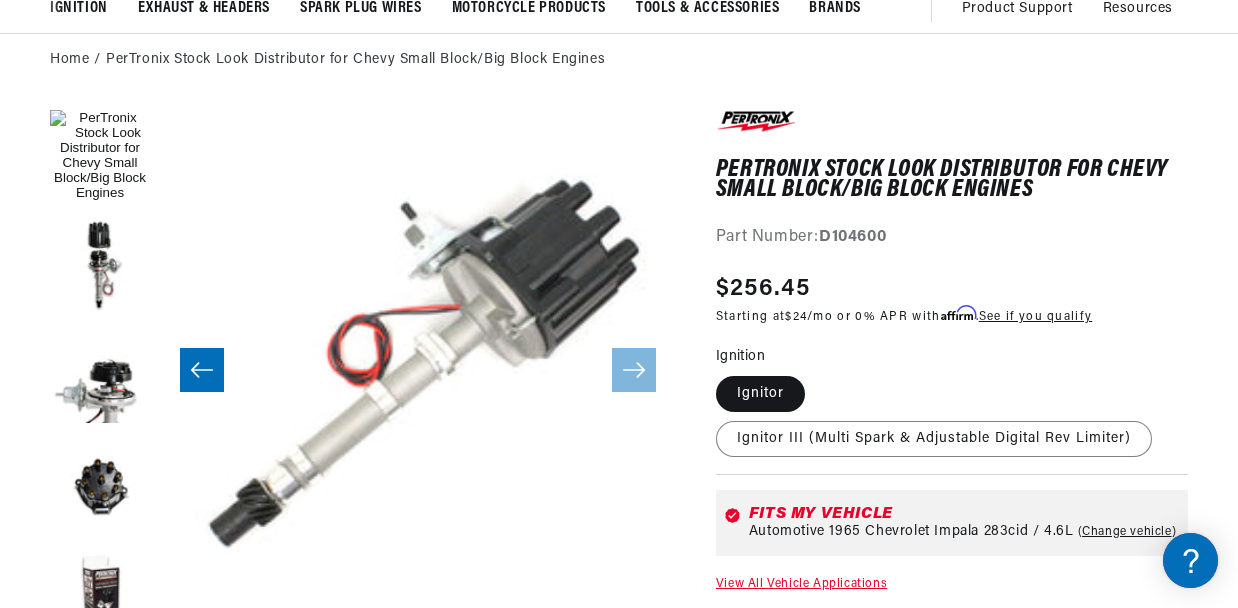 click 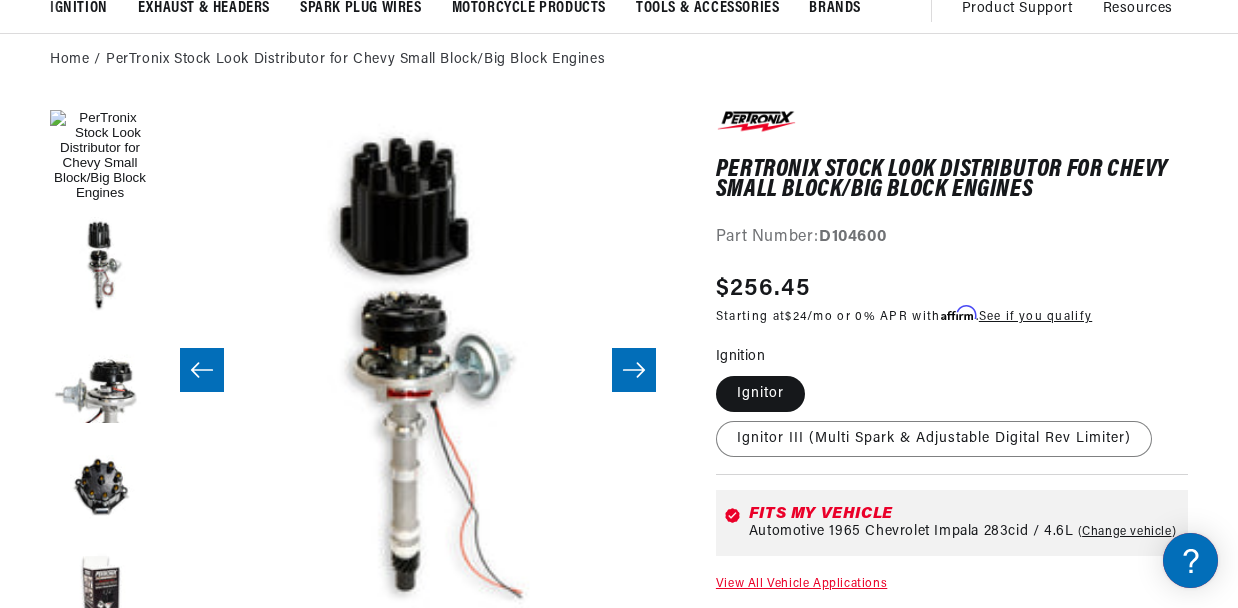click 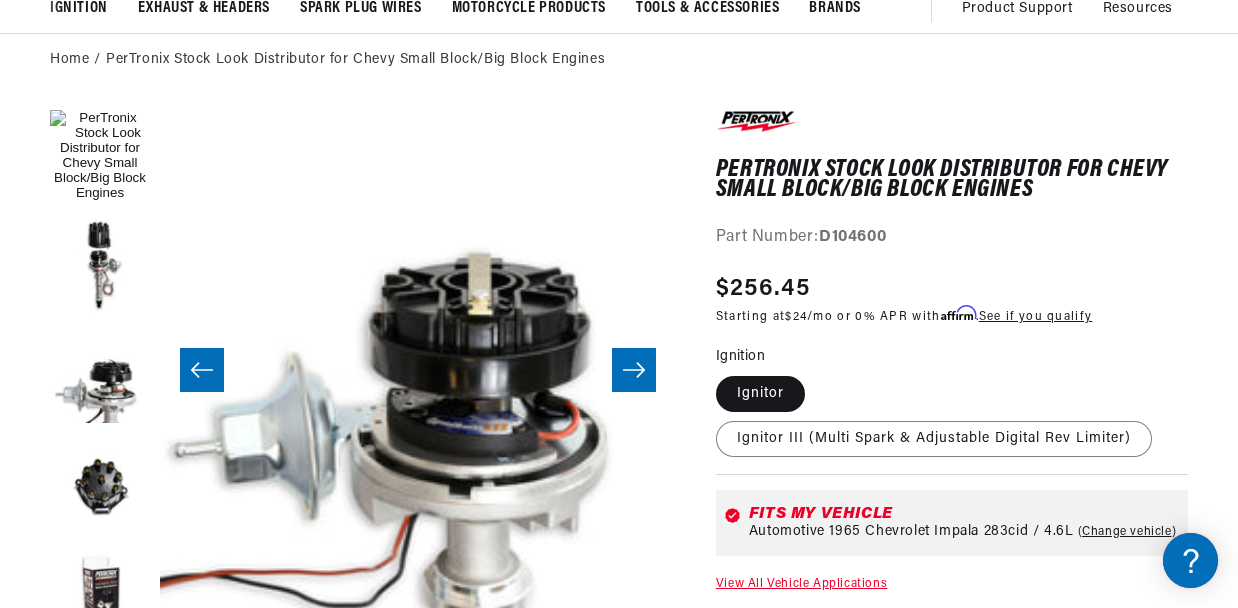 click 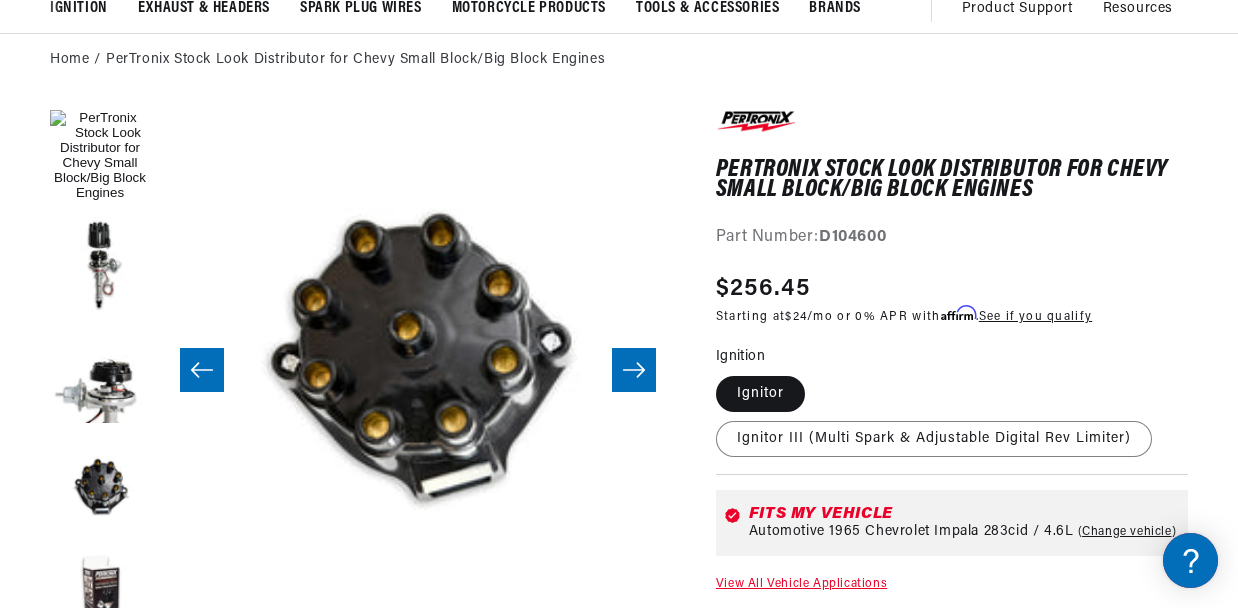 click 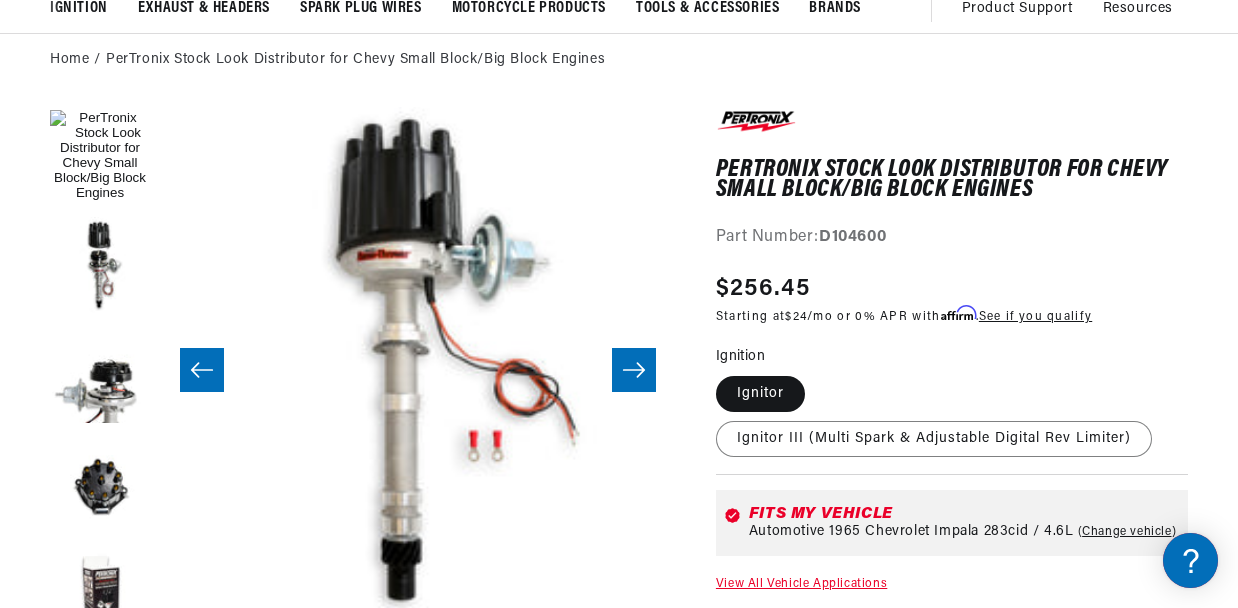 click 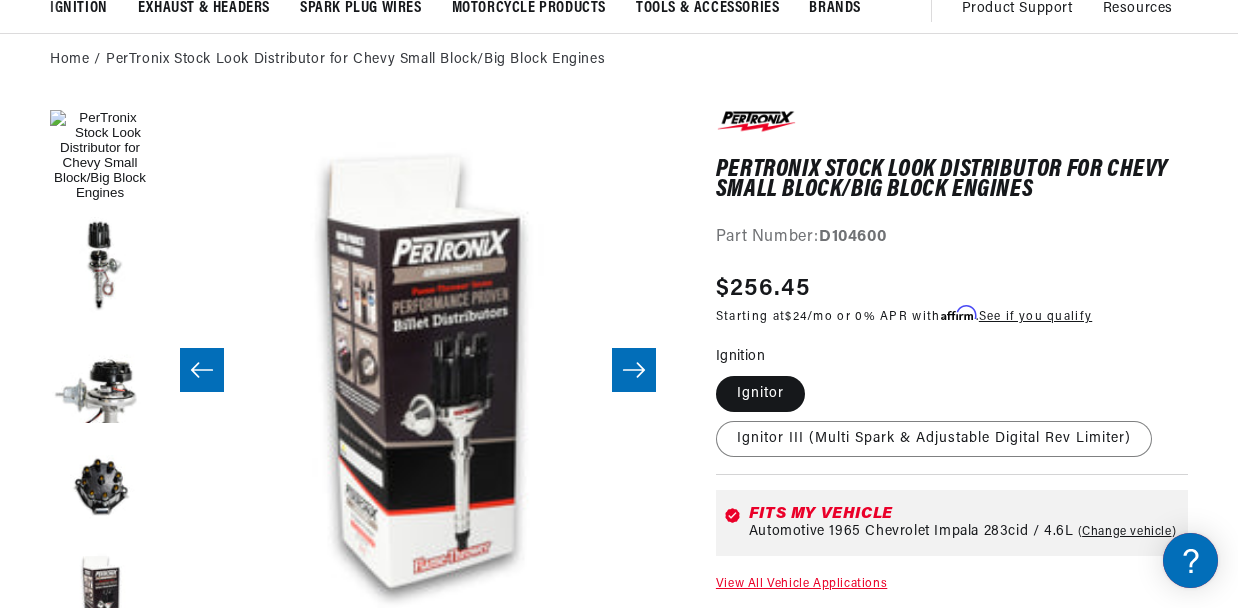 click 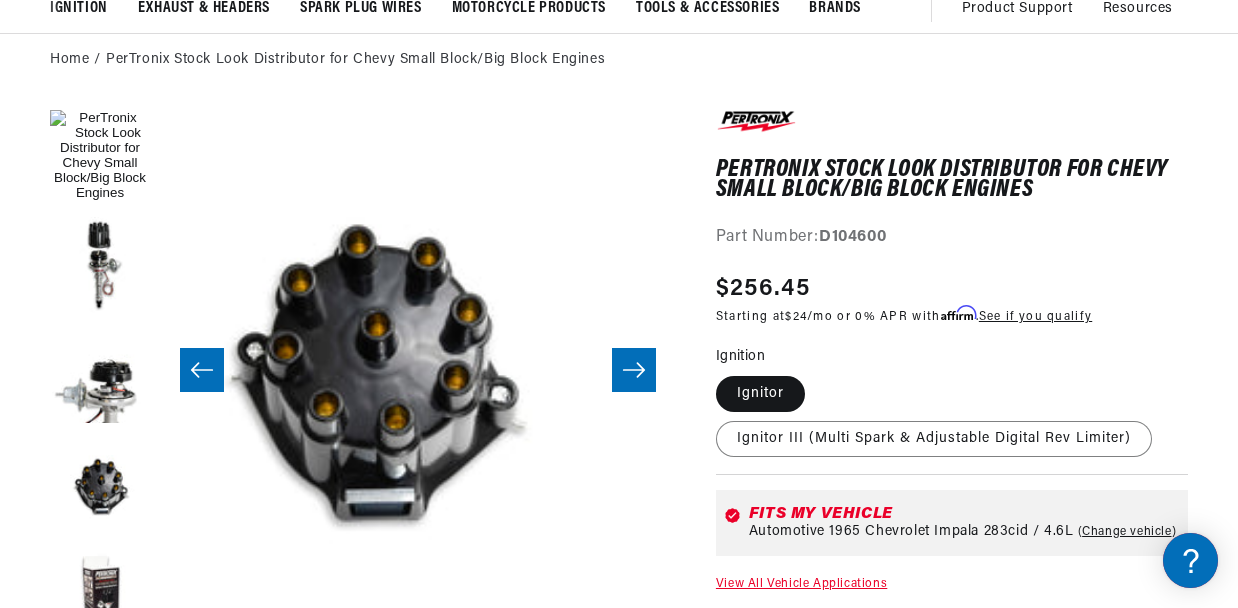 scroll, scrollTop: 0, scrollLeft: 1548, axis: horizontal 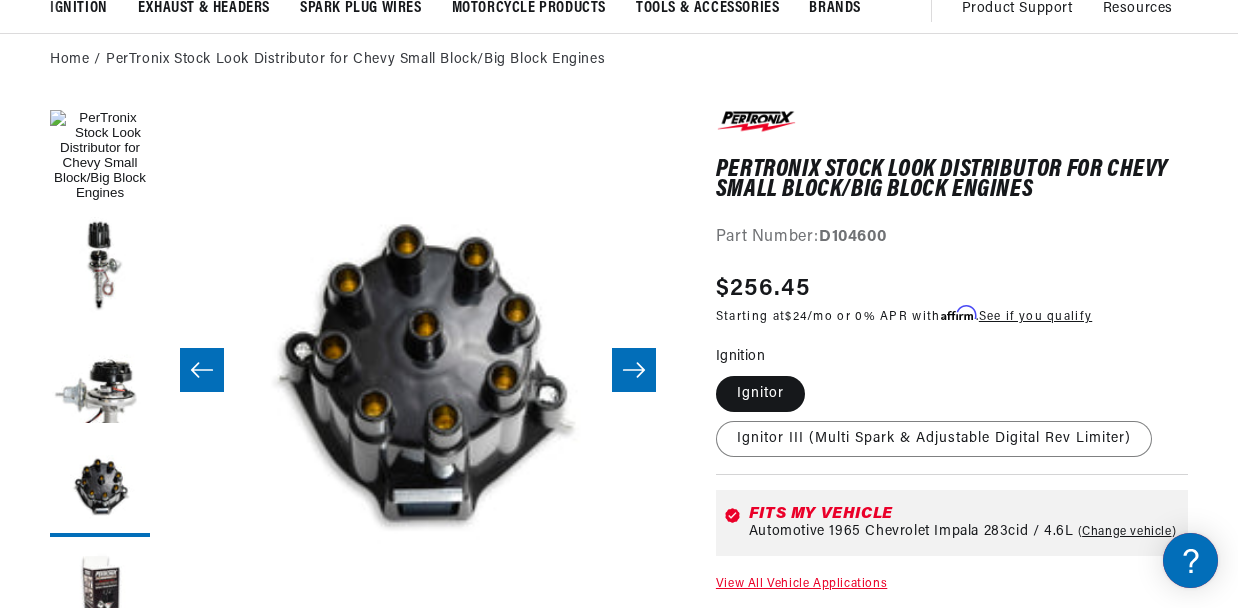 click 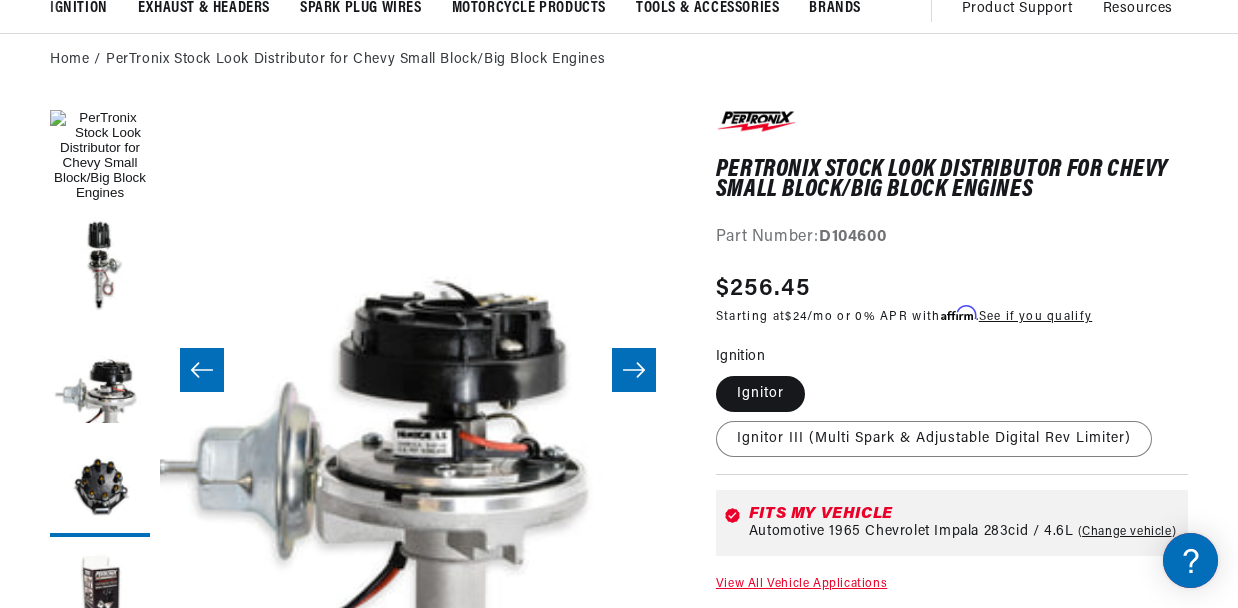 scroll, scrollTop: 0, scrollLeft: 1058, axis: horizontal 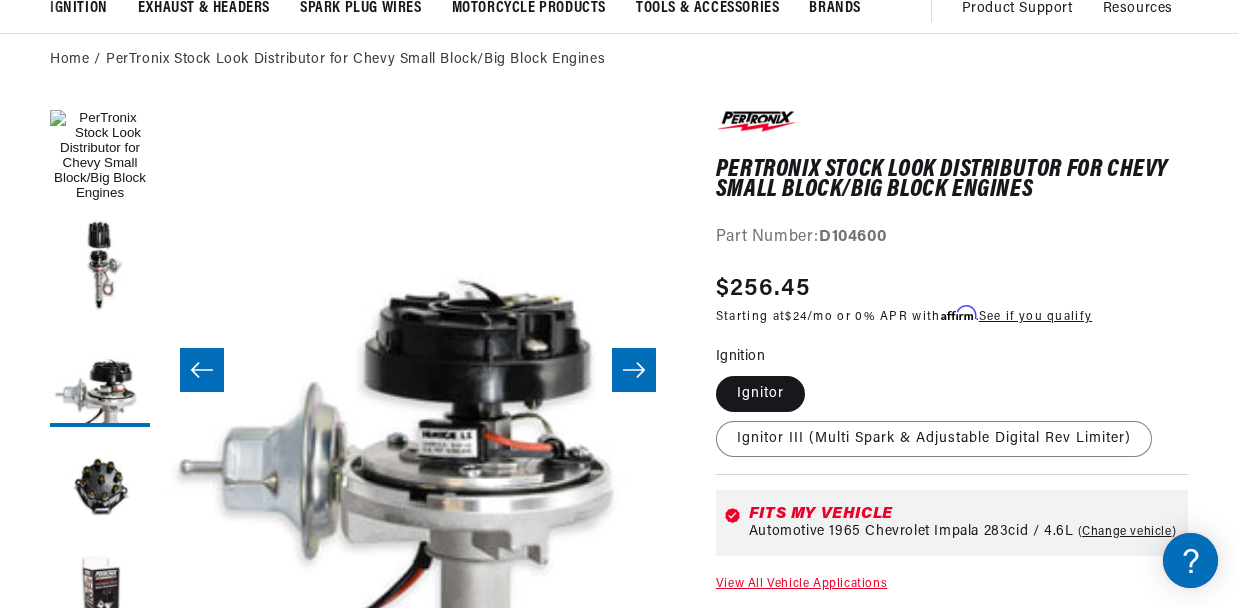 click 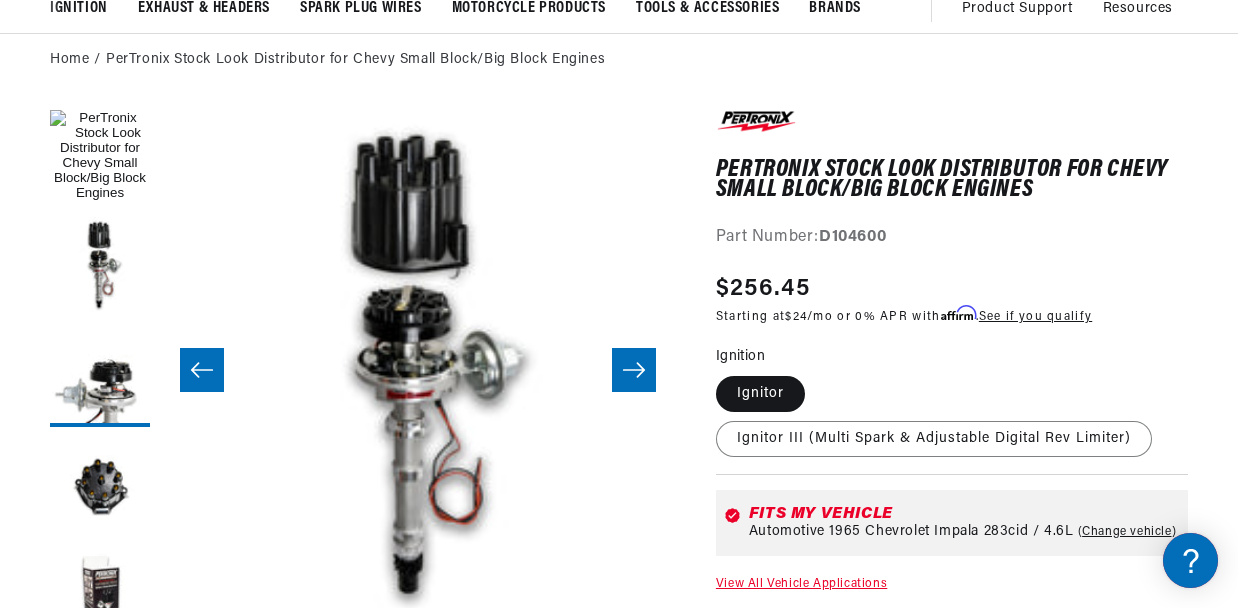 scroll, scrollTop: 0, scrollLeft: 516, axis: horizontal 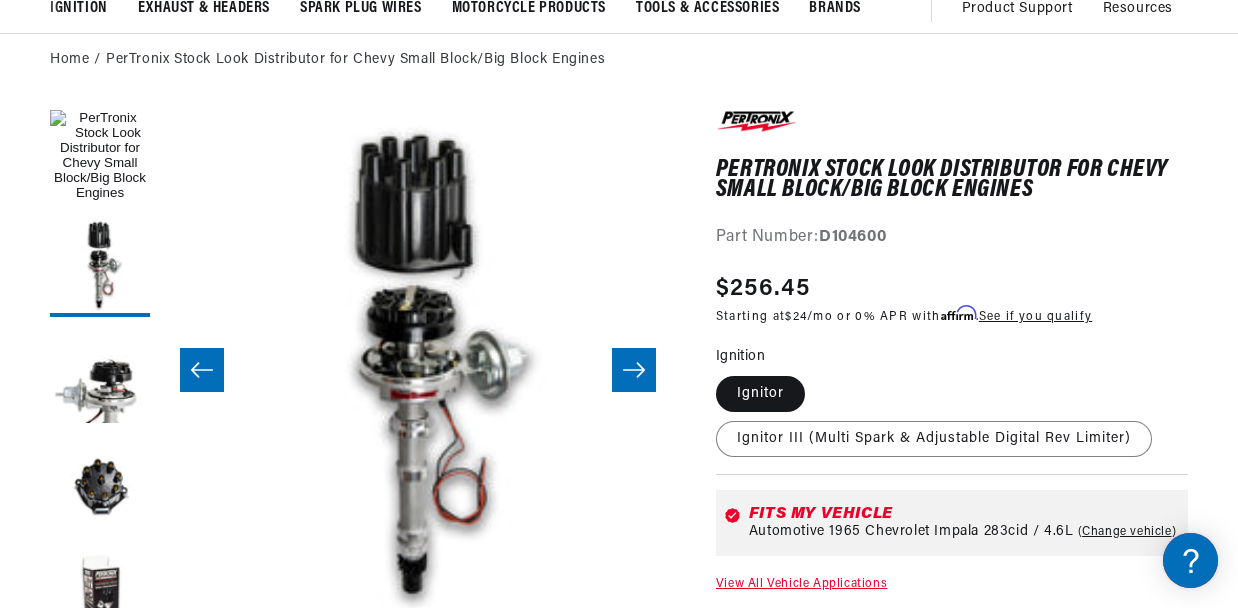 click 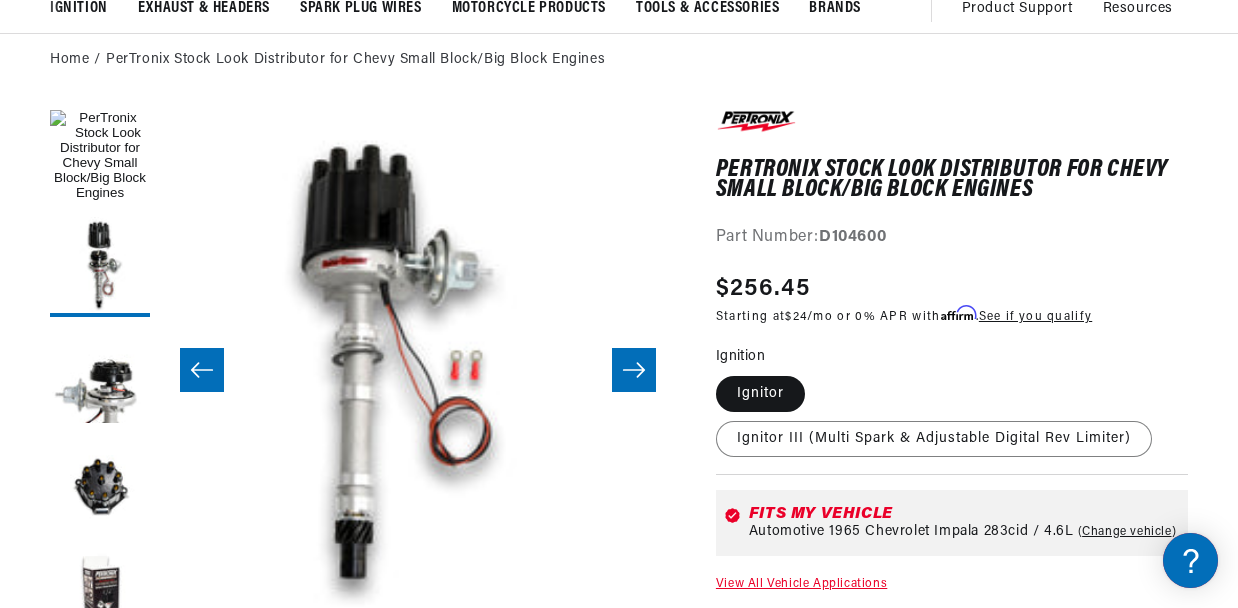 scroll, scrollTop: 0, scrollLeft: 0, axis: both 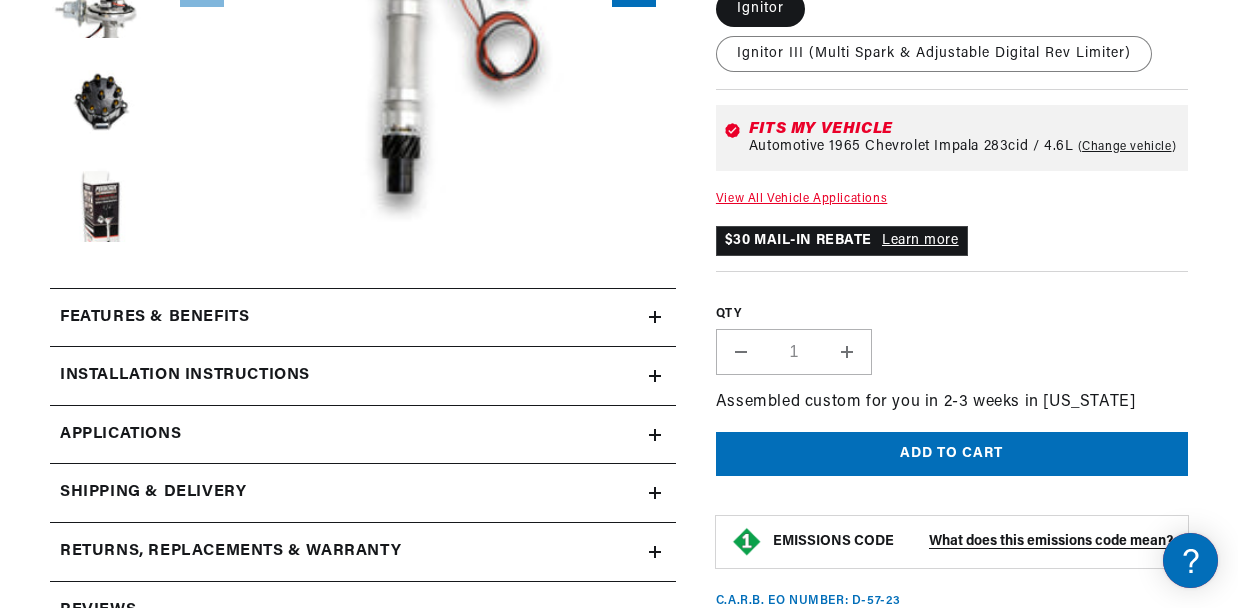 click on "Features & Benefits" at bounding box center [154, 318] 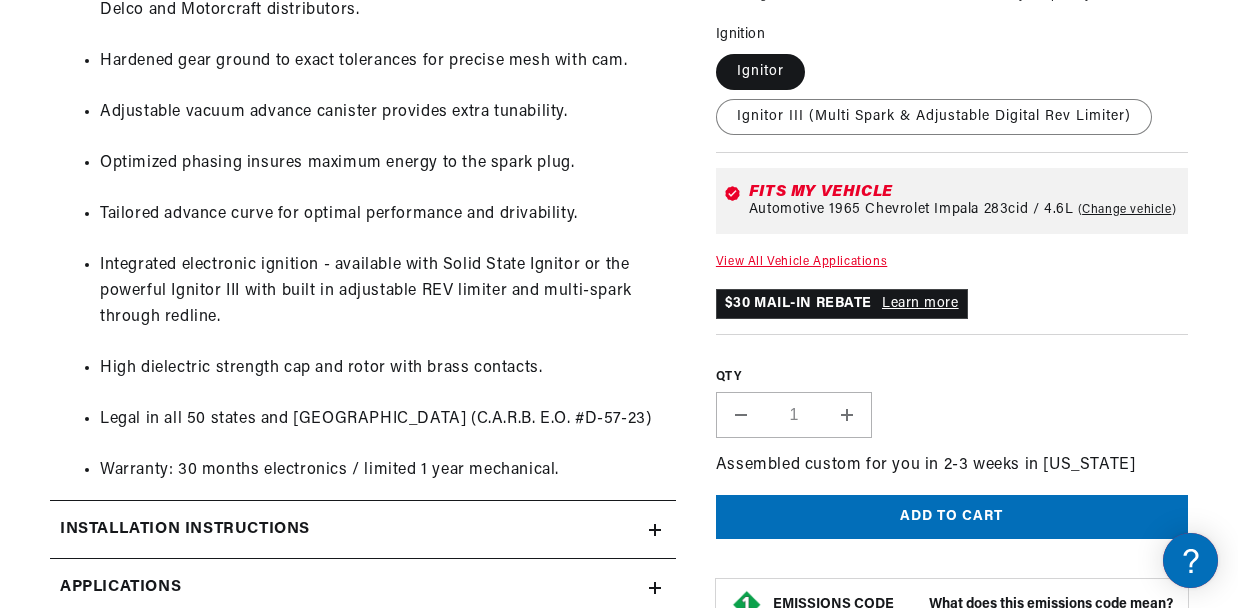 scroll, scrollTop: 1650, scrollLeft: 0, axis: vertical 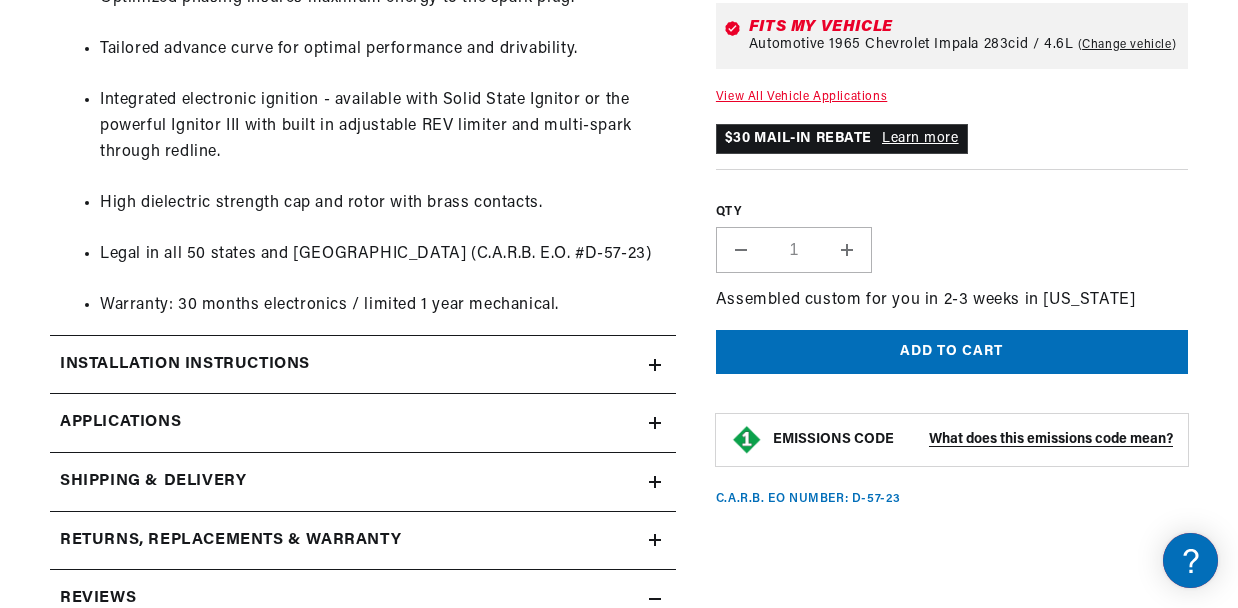 click on "Installation instructions" at bounding box center [349, -906] 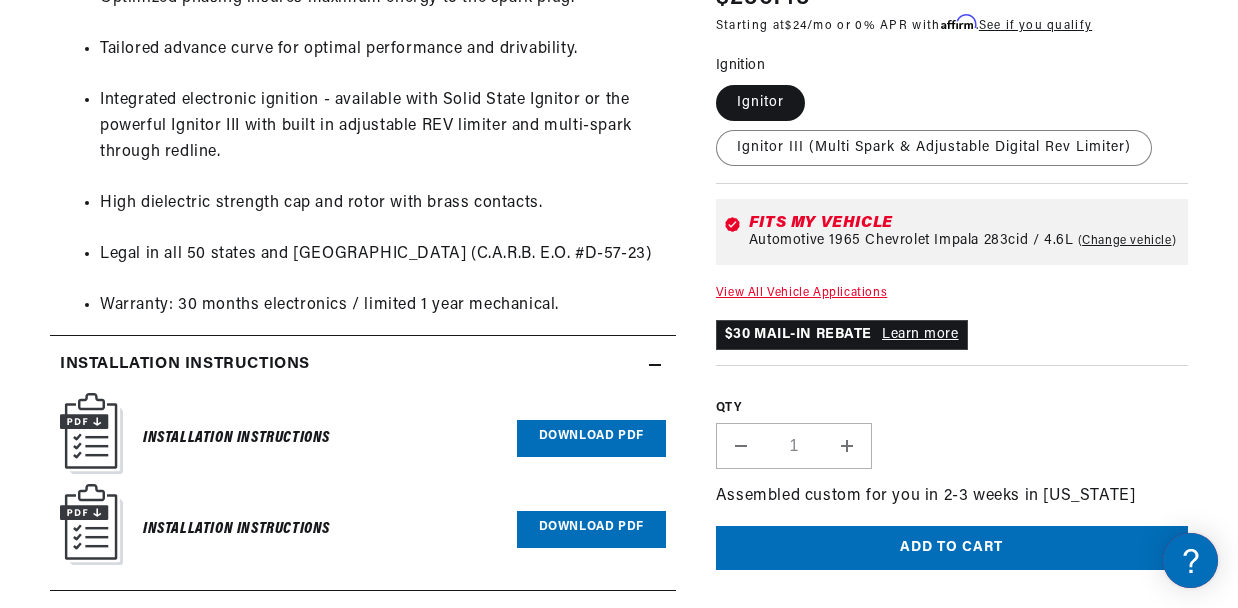 scroll, scrollTop: 0, scrollLeft: 0, axis: both 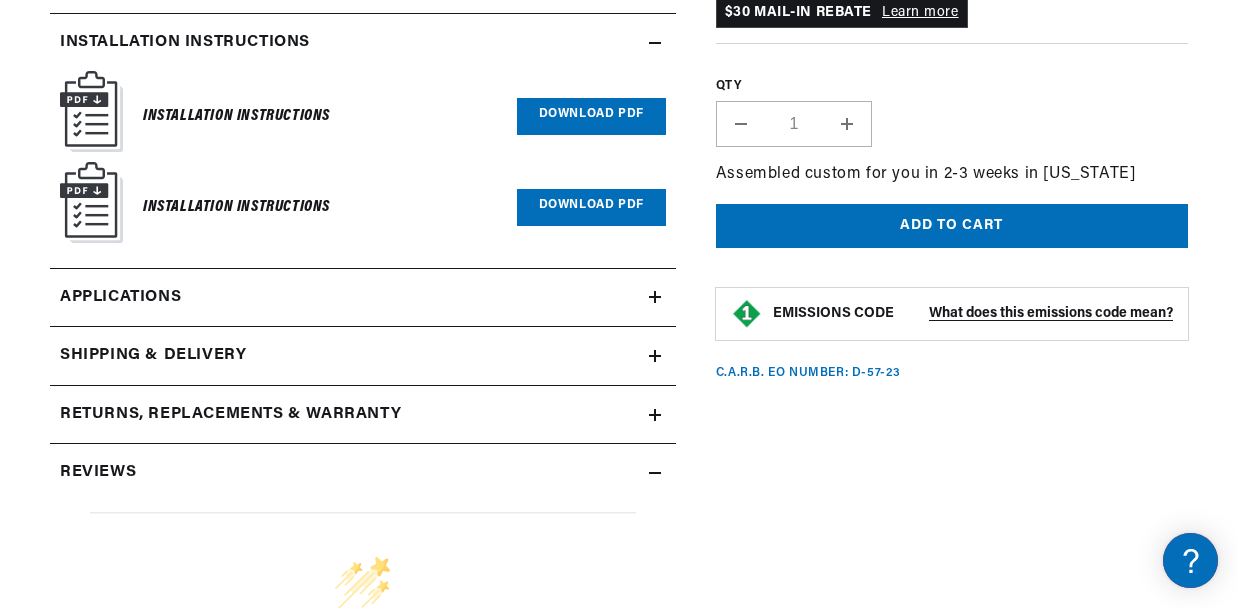 click on "Reviews" at bounding box center (349, -1228) 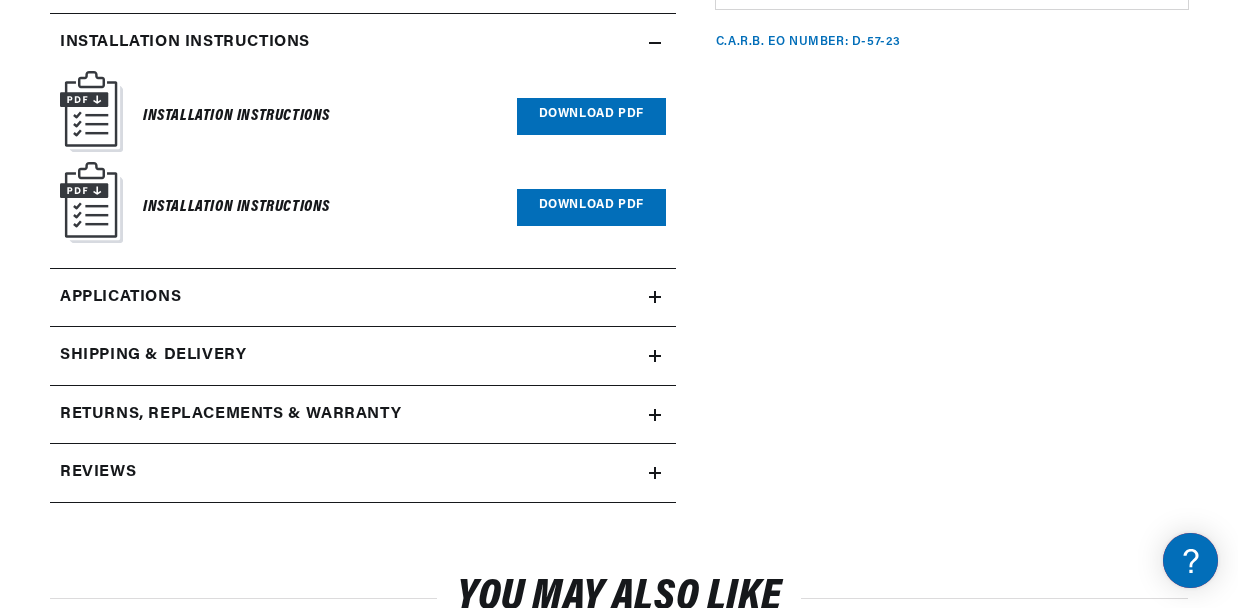 scroll, scrollTop: 0, scrollLeft: 1058, axis: horizontal 